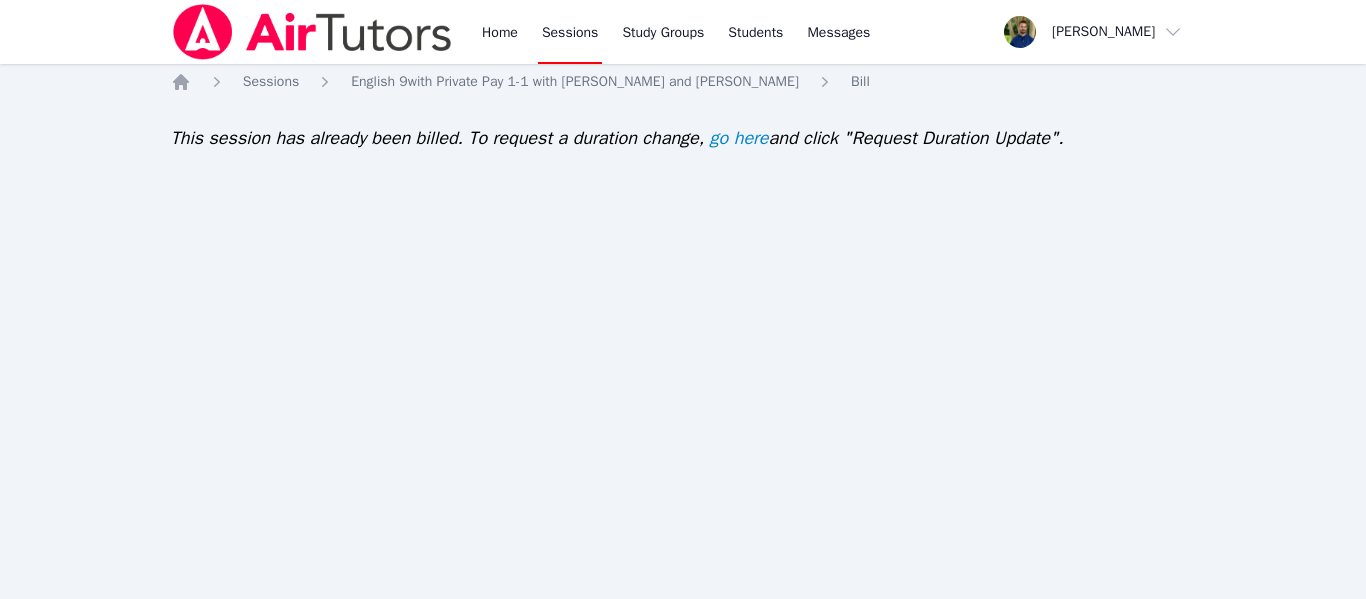 scroll, scrollTop: 0, scrollLeft: 0, axis: both 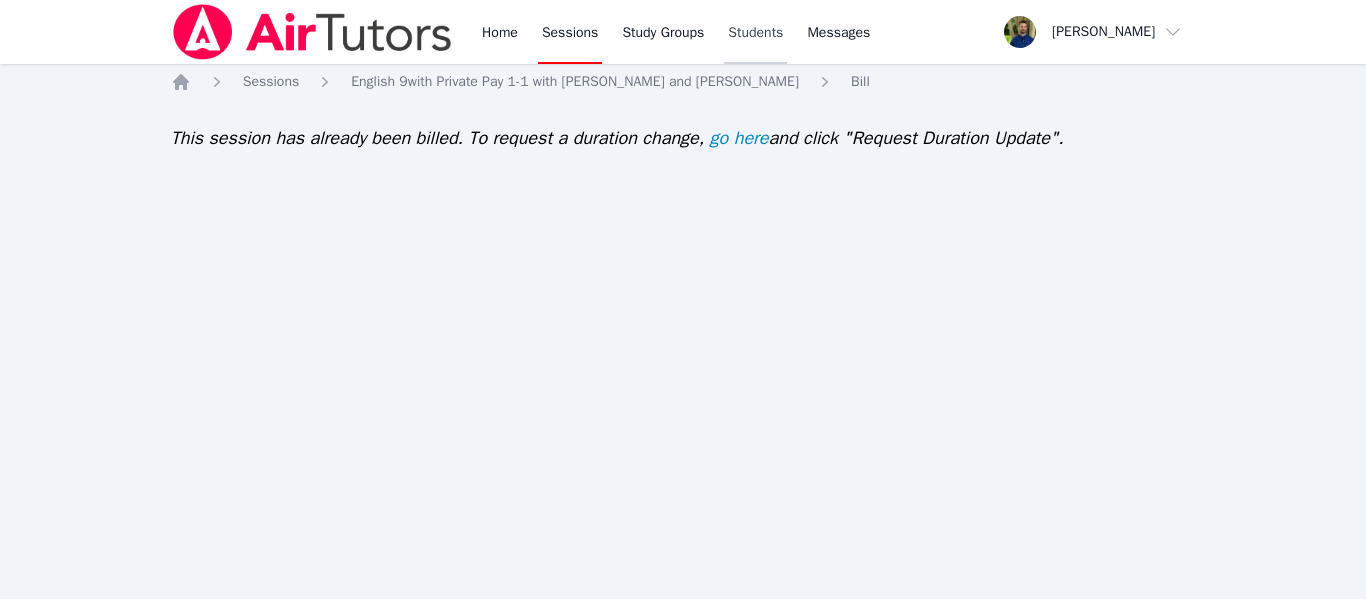 click on "Students" at bounding box center (755, 32) 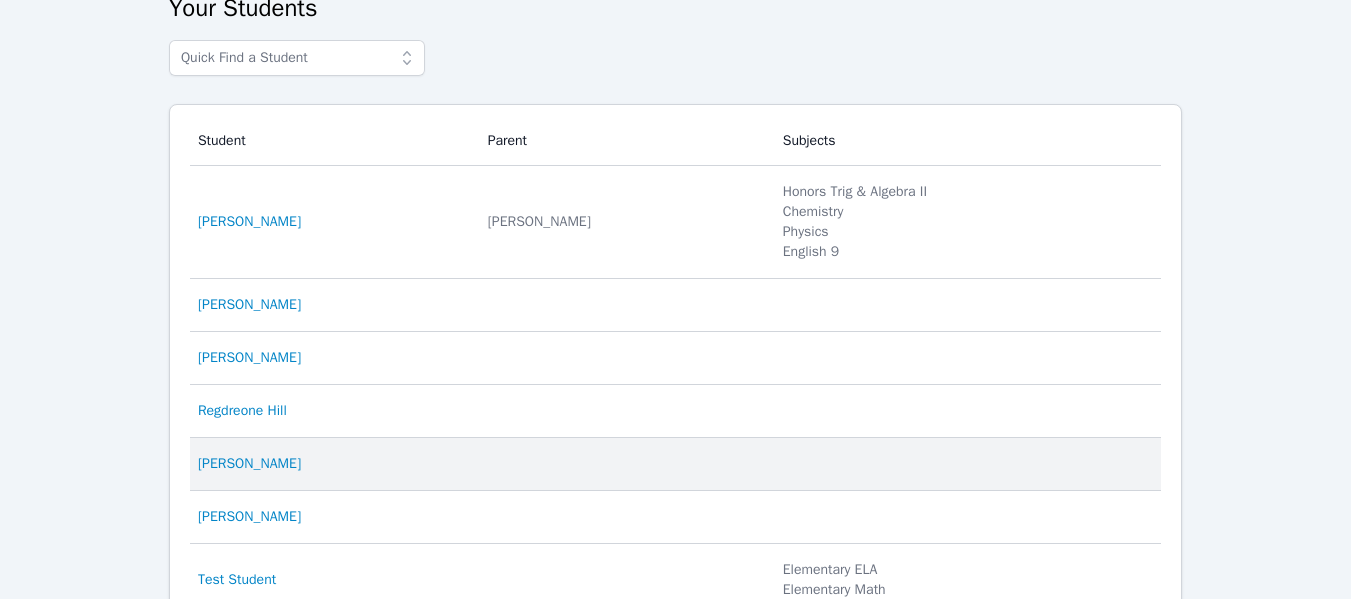 scroll, scrollTop: 115, scrollLeft: 0, axis: vertical 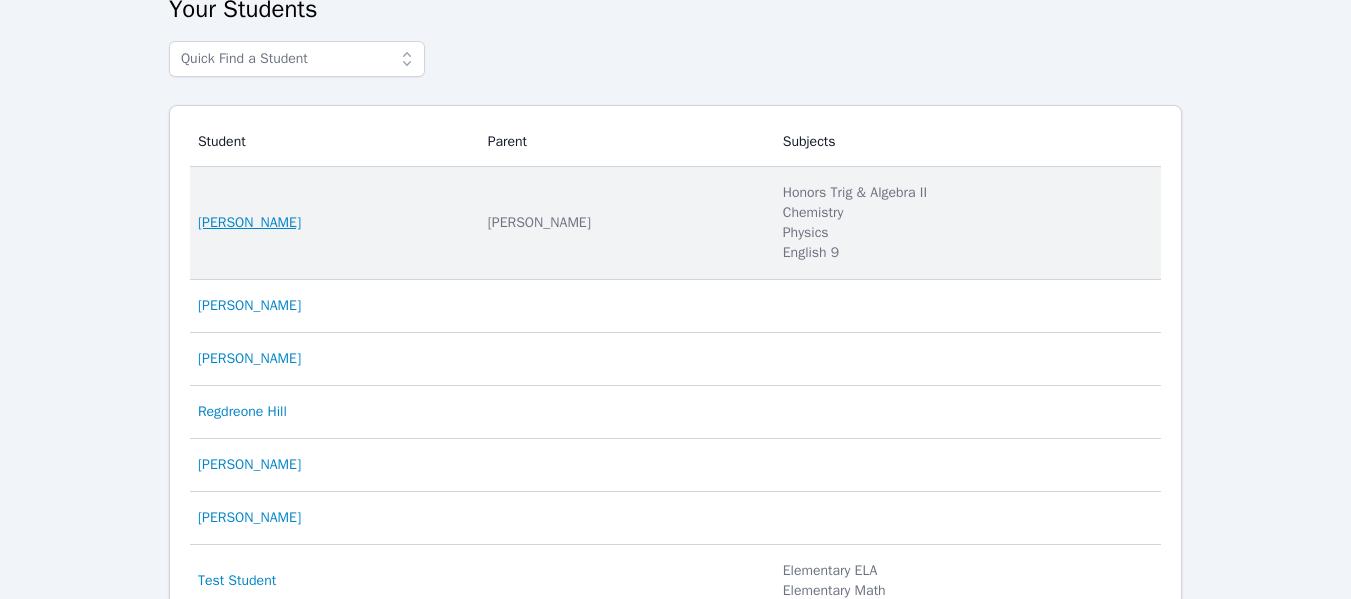 click on "[PERSON_NAME]" at bounding box center (249, 223) 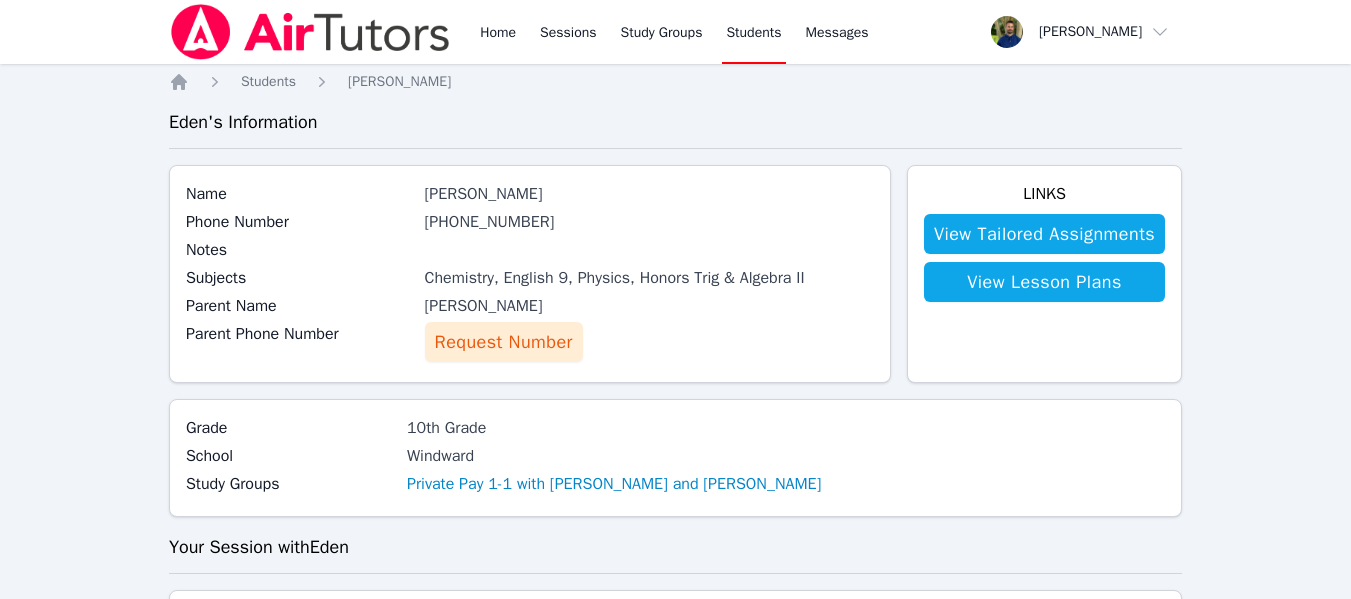 scroll, scrollTop: 73, scrollLeft: 0, axis: vertical 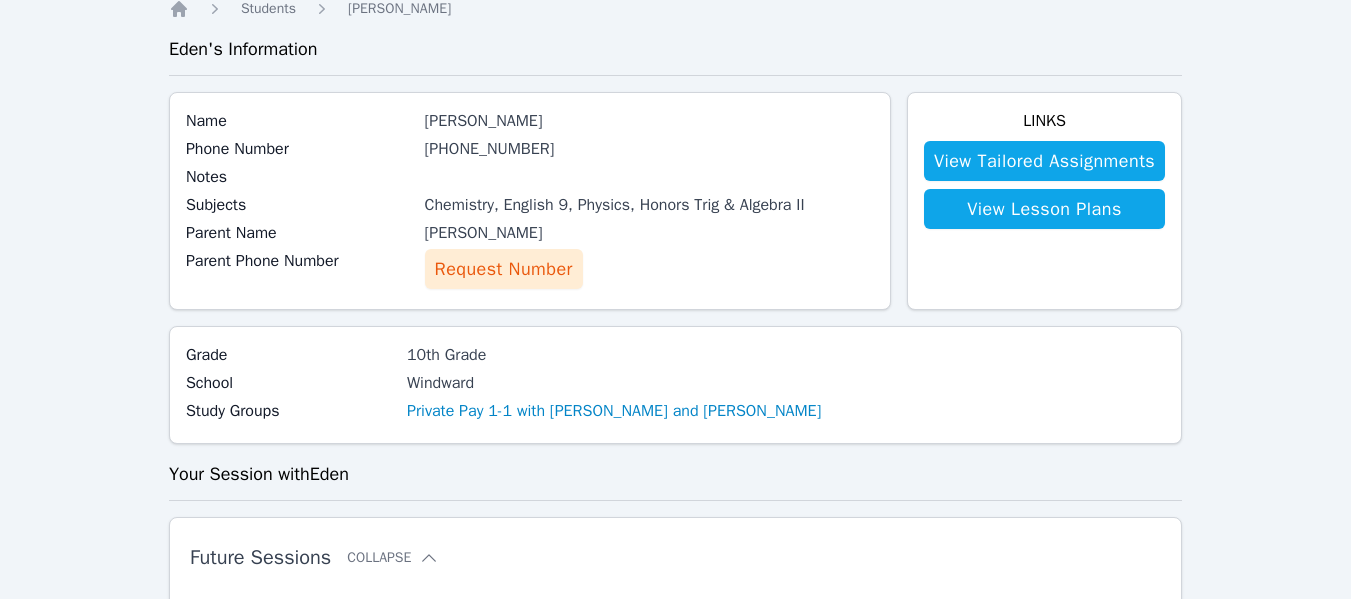 click on "Grade 10th Grade School Windward Study Groups Private Pay 1-1 with Eden Rothenberg and Zachary Allen" at bounding box center [675, 385] 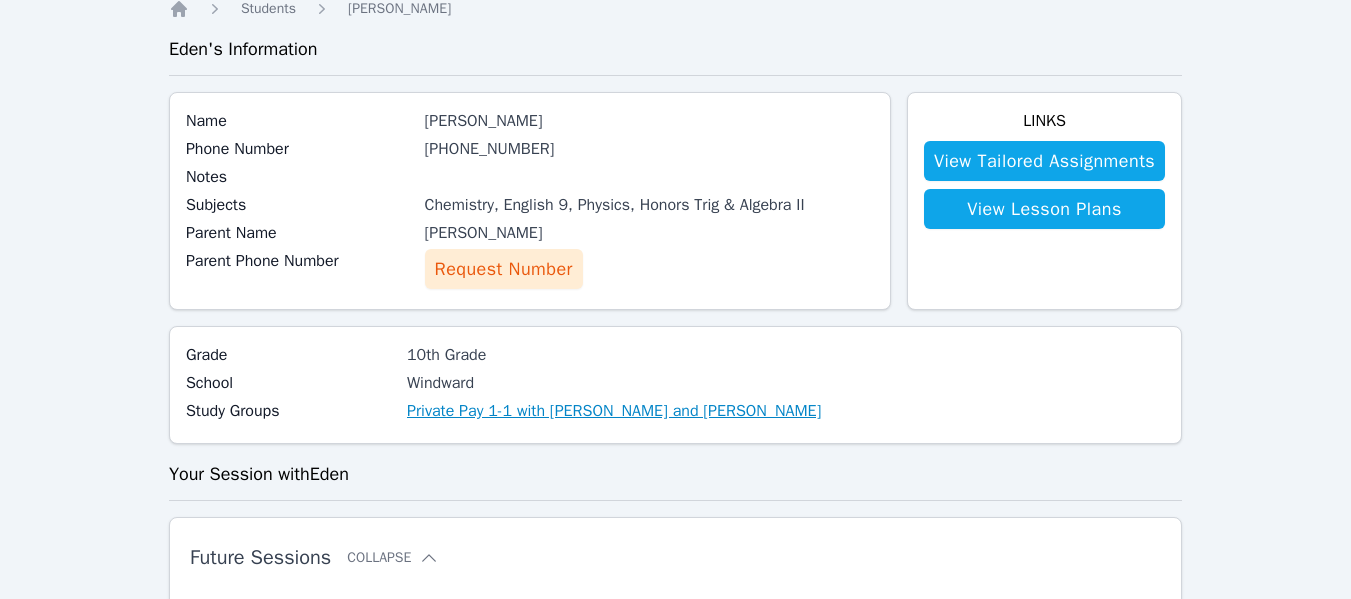 click on "Private Pay 1-1 with [PERSON_NAME] and [PERSON_NAME]" at bounding box center (614, 411) 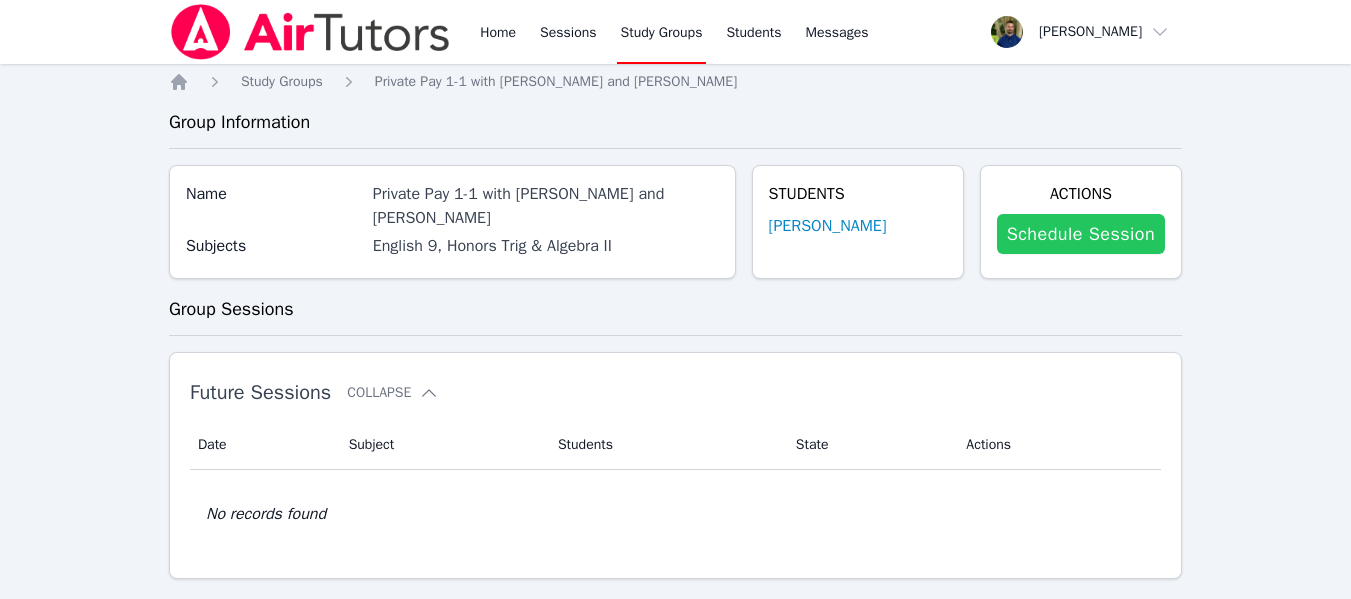 click on "Schedule Session" at bounding box center (1081, 234) 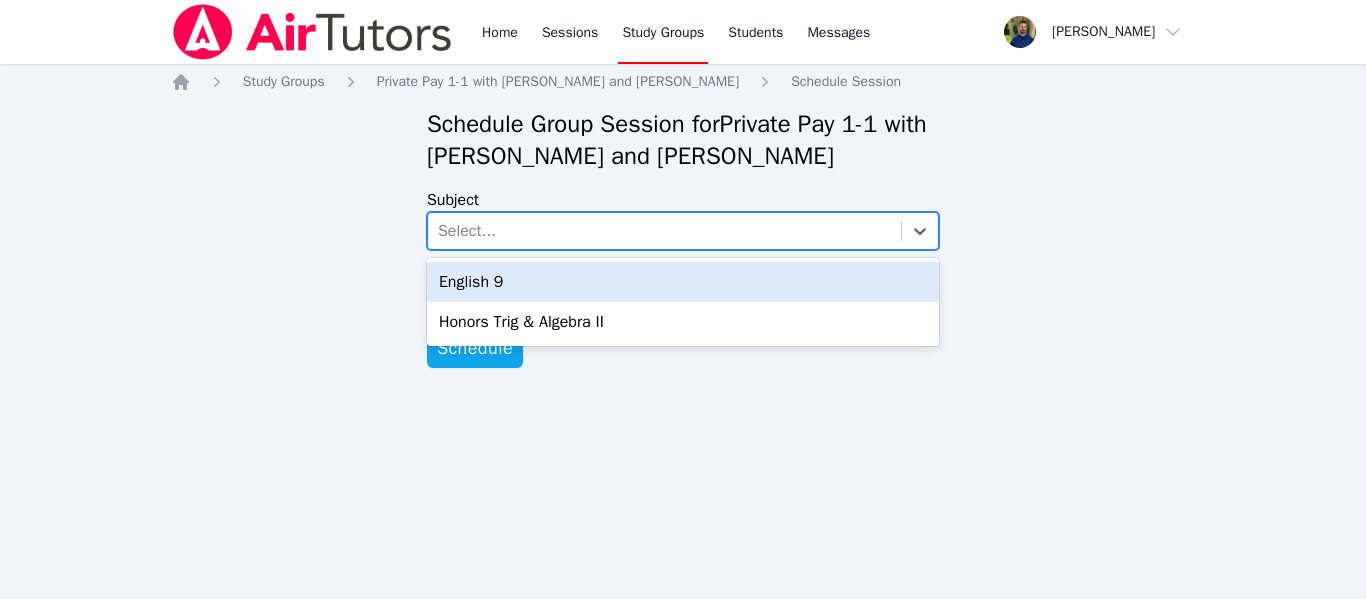 click on "Select..." at bounding box center (664, 231) 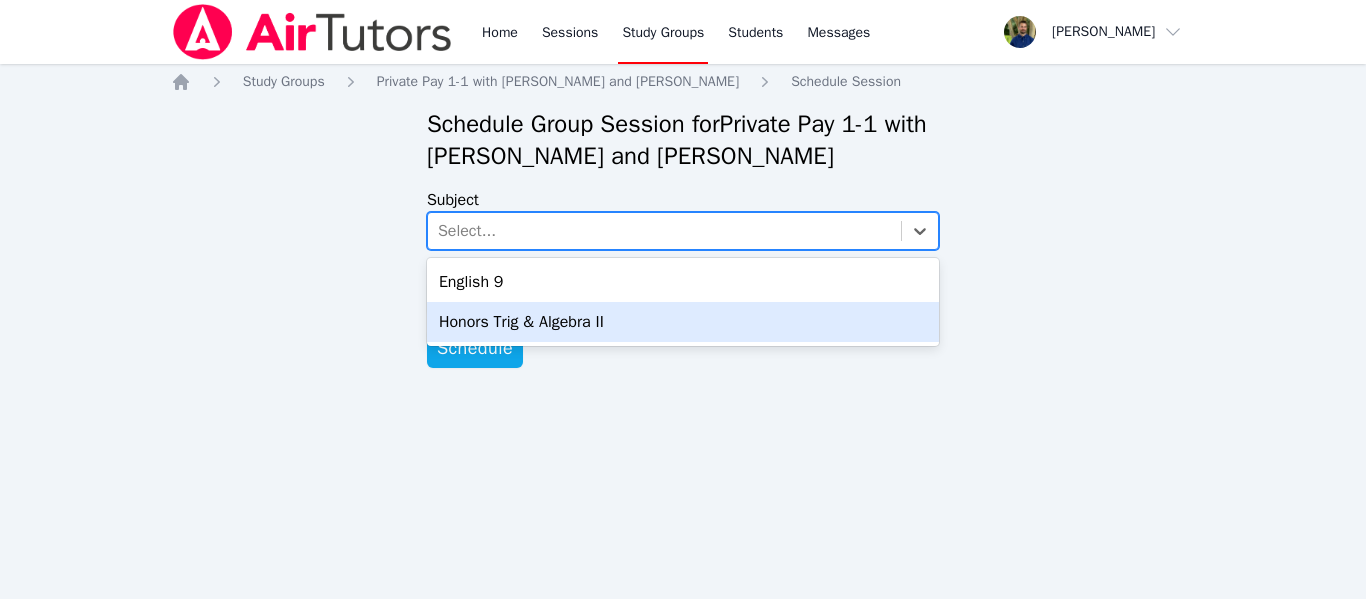 click on "Honors Trig & Algebra II" at bounding box center (683, 322) 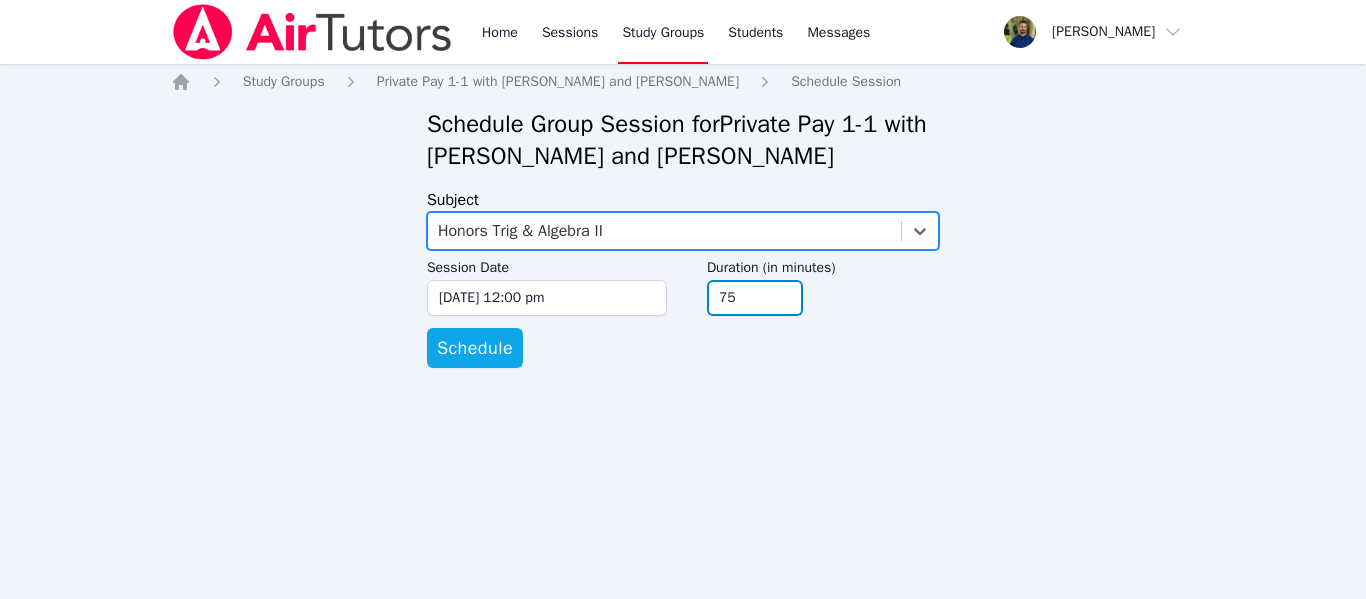 click on "75" at bounding box center [755, 298] 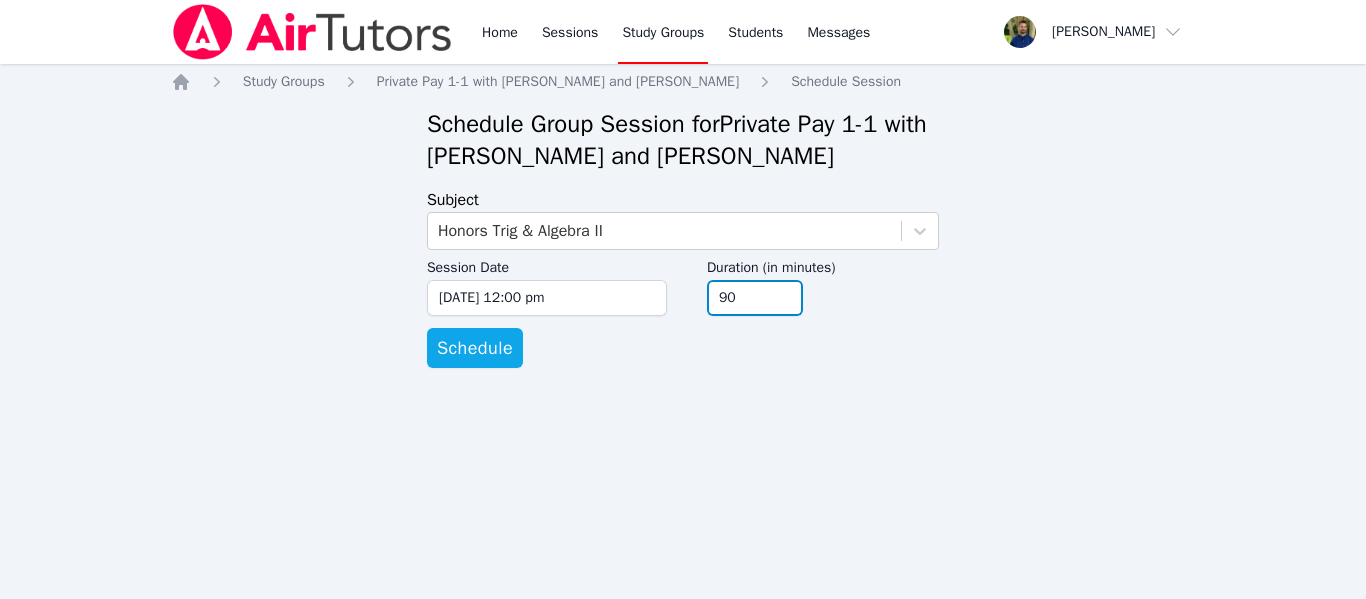 type on "90" 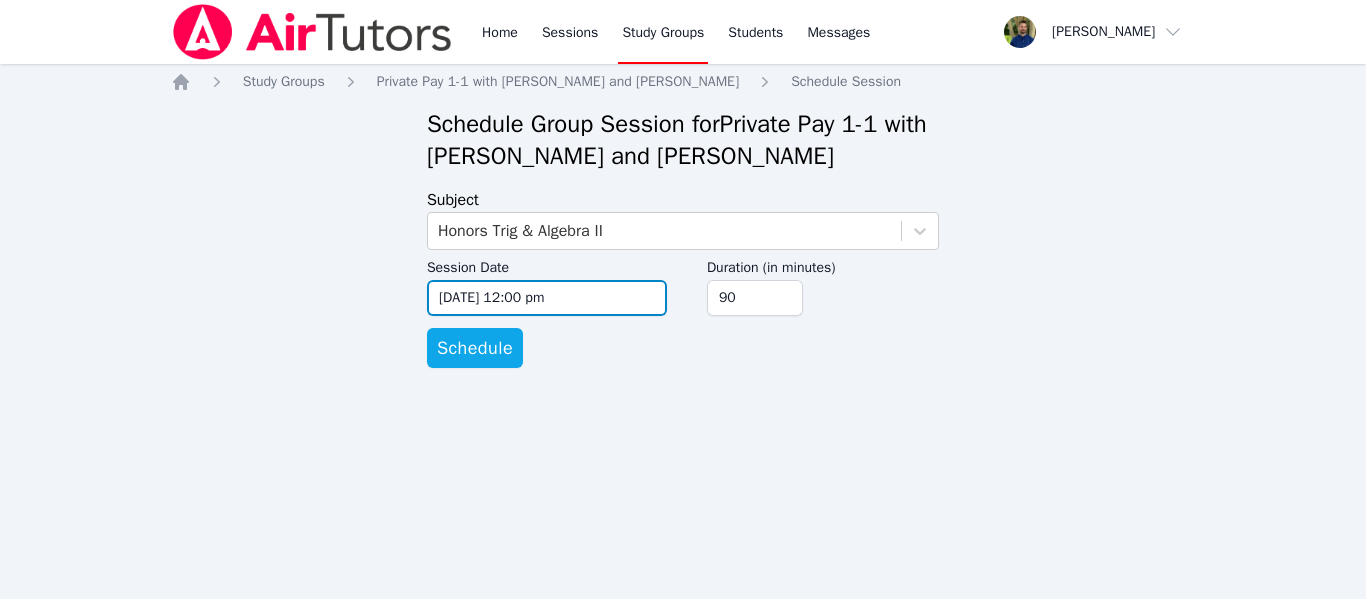 click on "07/23/2025 12:00 pm" at bounding box center (547, 298) 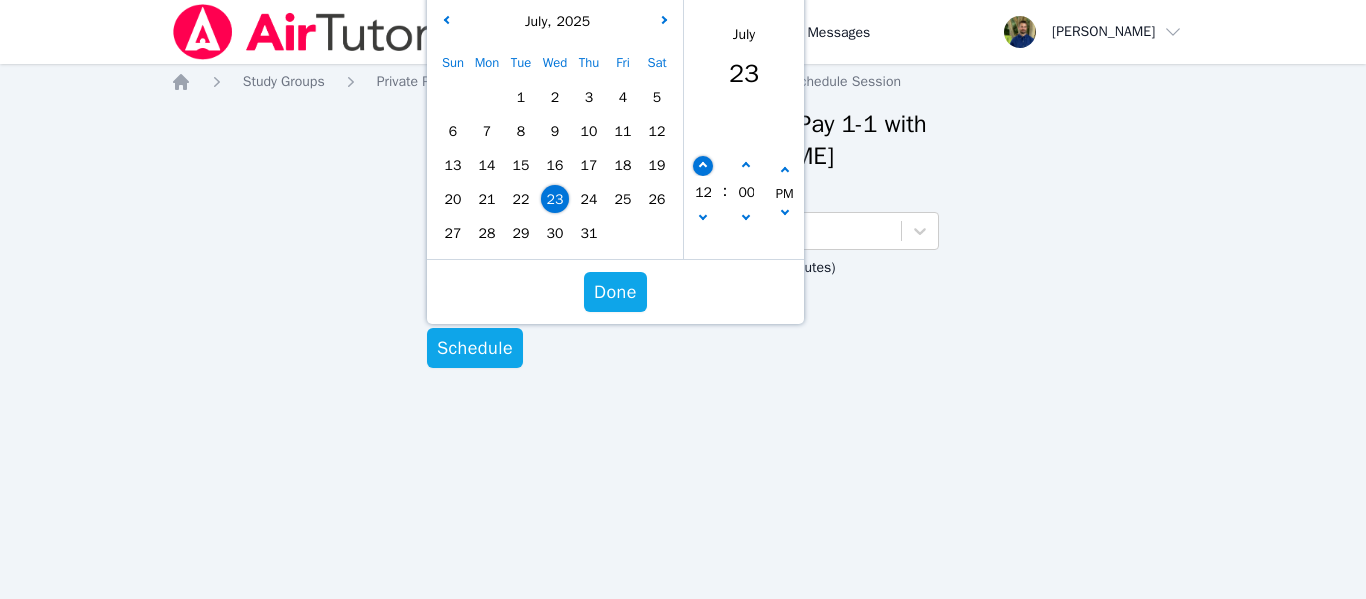 click at bounding box center (703, 166) 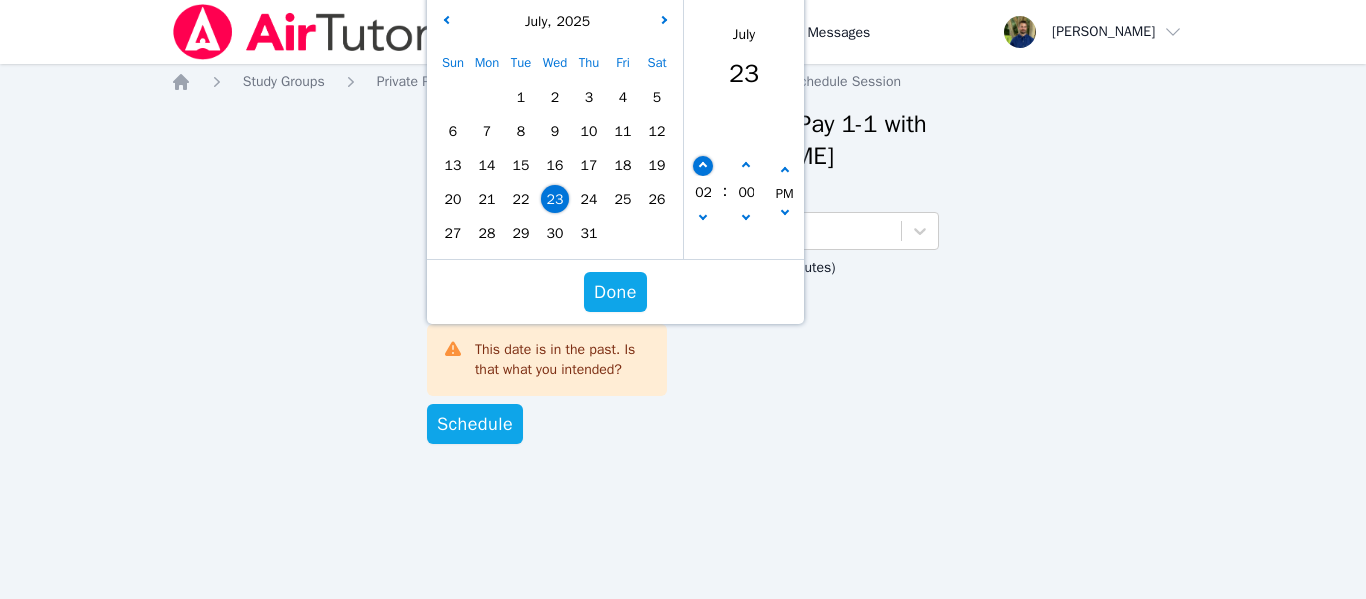 type on "07/23/2025 02:00 pm" 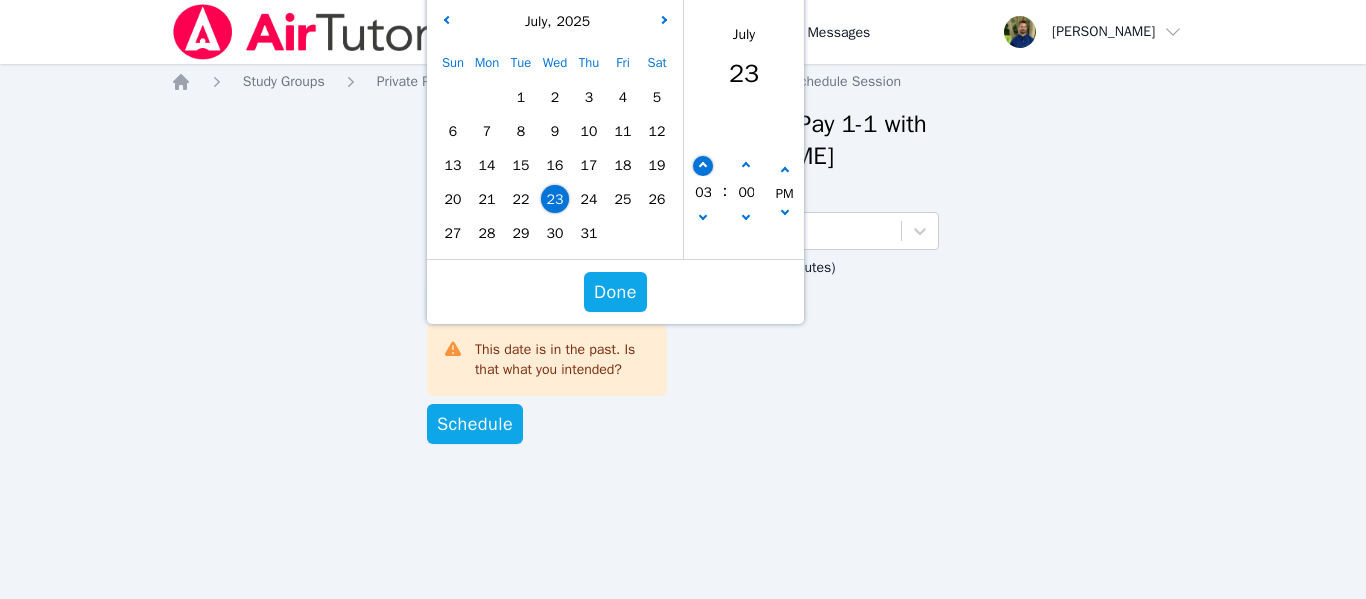 click at bounding box center (703, 166) 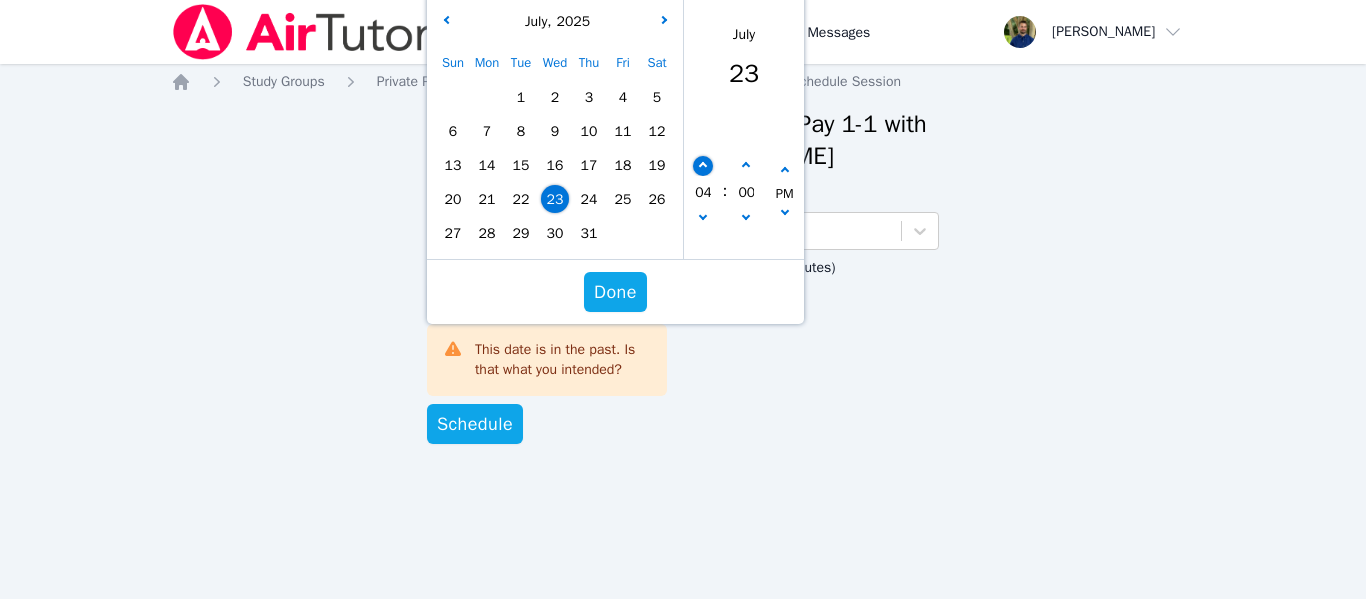 click at bounding box center (703, 166) 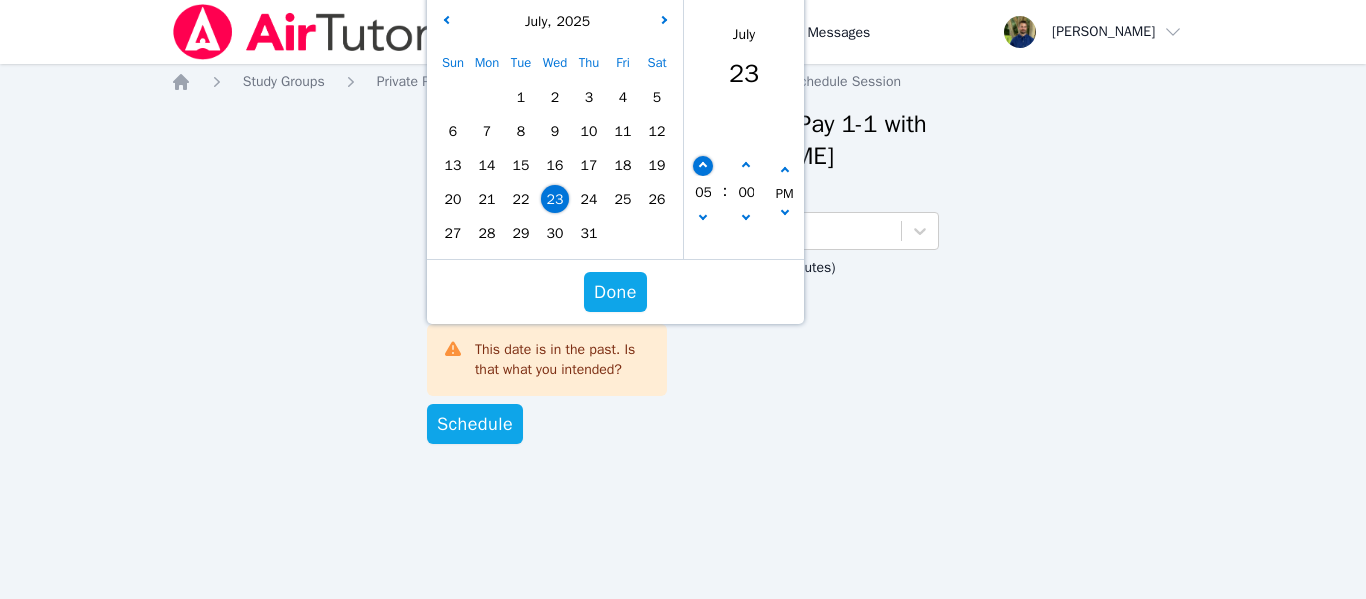 click at bounding box center (703, 166) 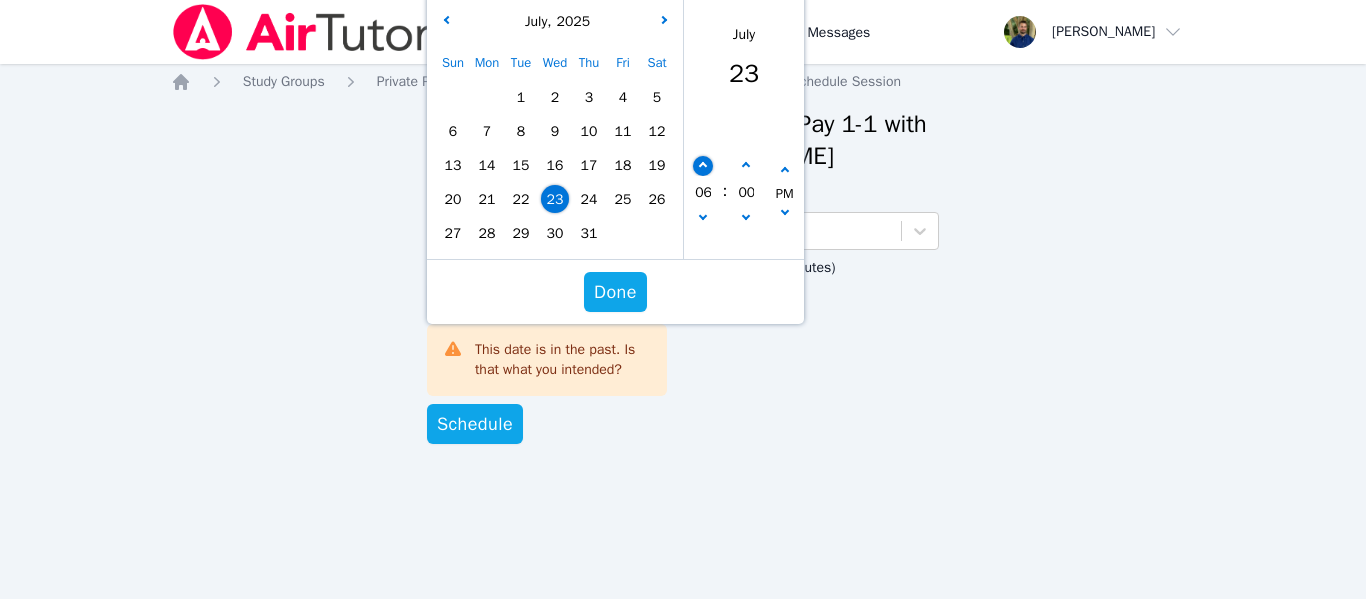 click at bounding box center [703, 166] 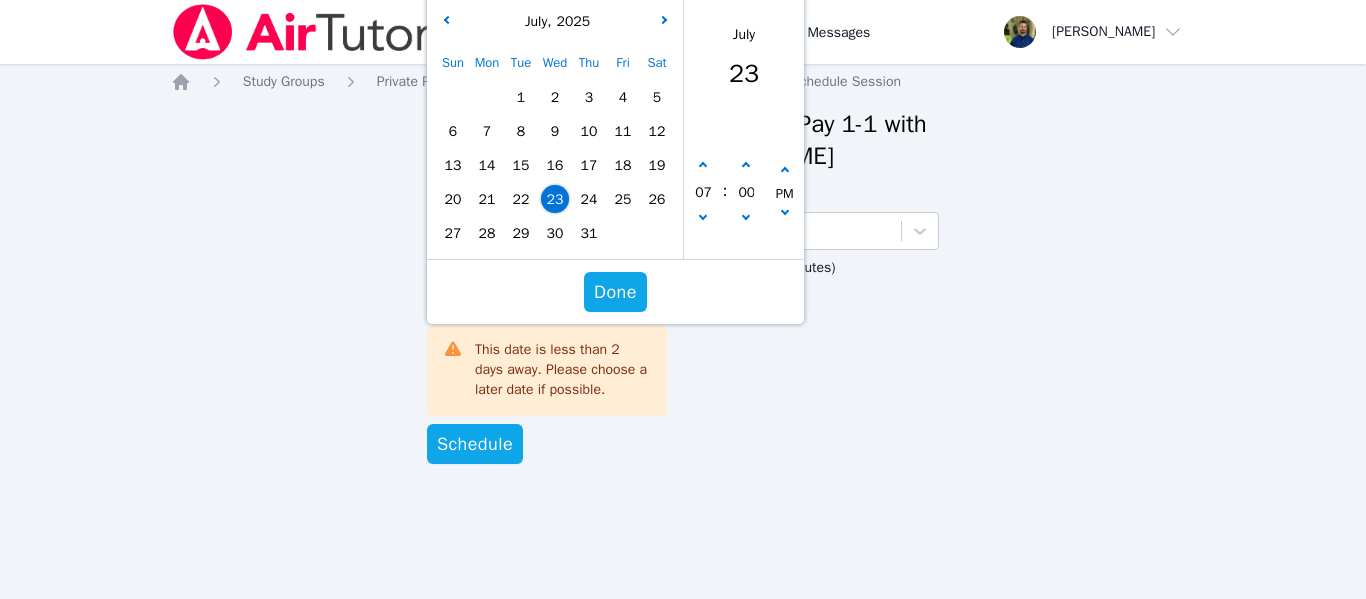 click on "Subject Honors Trig & Algebra II Session Date 07/23/2025 07:00 pm 7/23/2025 7:00 pm July , 2025 Sun Mon Tue Wed Thu Fri Sat 1 2 3 4 5 6 7 8 9 10 11 12 13 14 15 16 17 18 19 20 21 22 23 24 25 26 27 28 29 30 31 January February March April May June July August September October November December 2021 2022 2023 2024 2025 2026 2027 2028 2029 2030 2031 2032 July 23 07 : 00 PM Done This date is less than 2 days away. Please choose a later date if possible. Duration (in minutes) 90 Schedule" at bounding box center [683, 326] 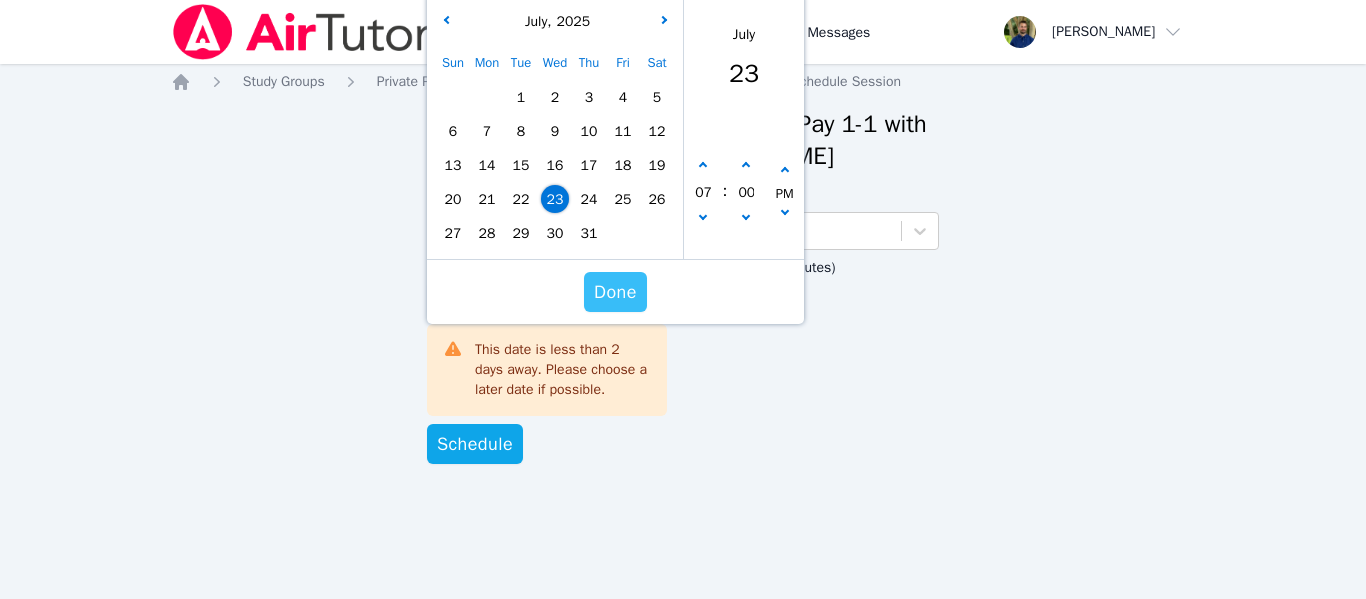 click on "Done" at bounding box center (615, 292) 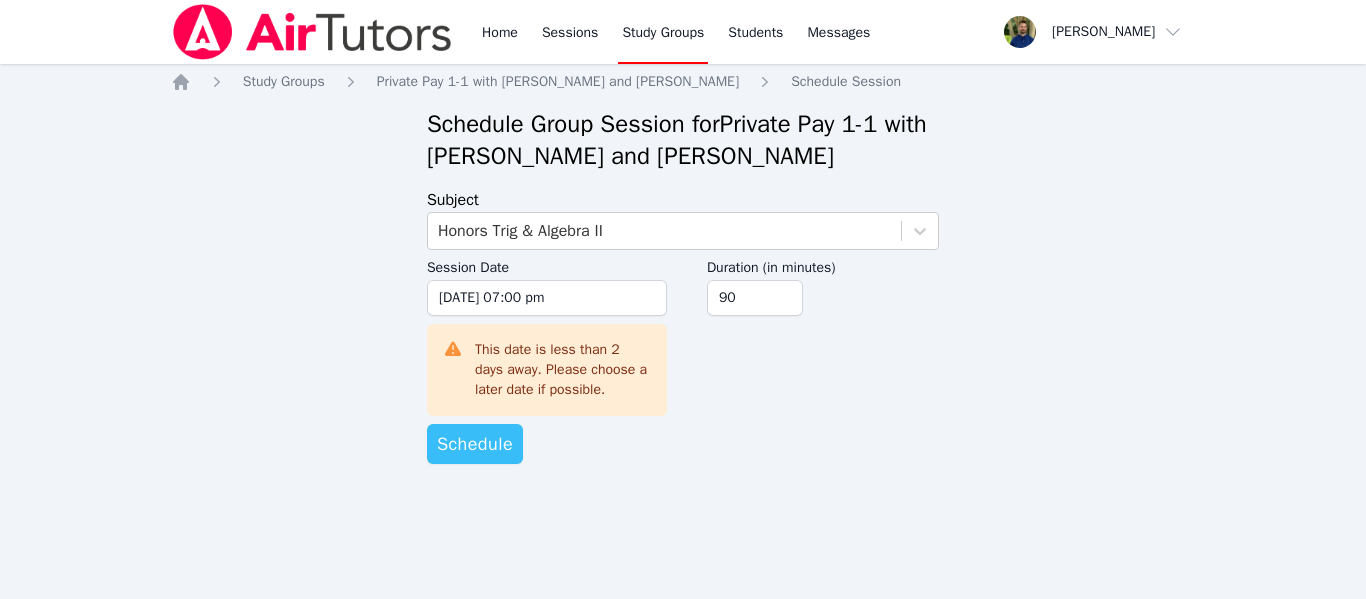 click on "Schedule" at bounding box center (475, 444) 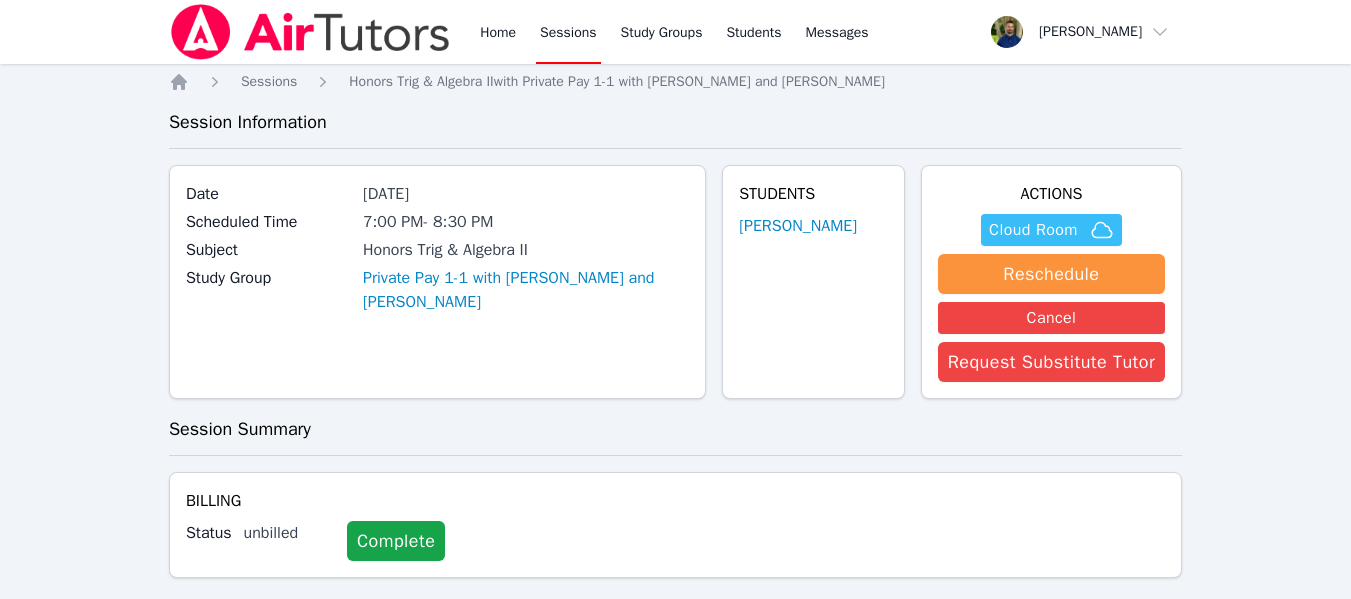 click on "Cloud Room" at bounding box center (1033, 230) 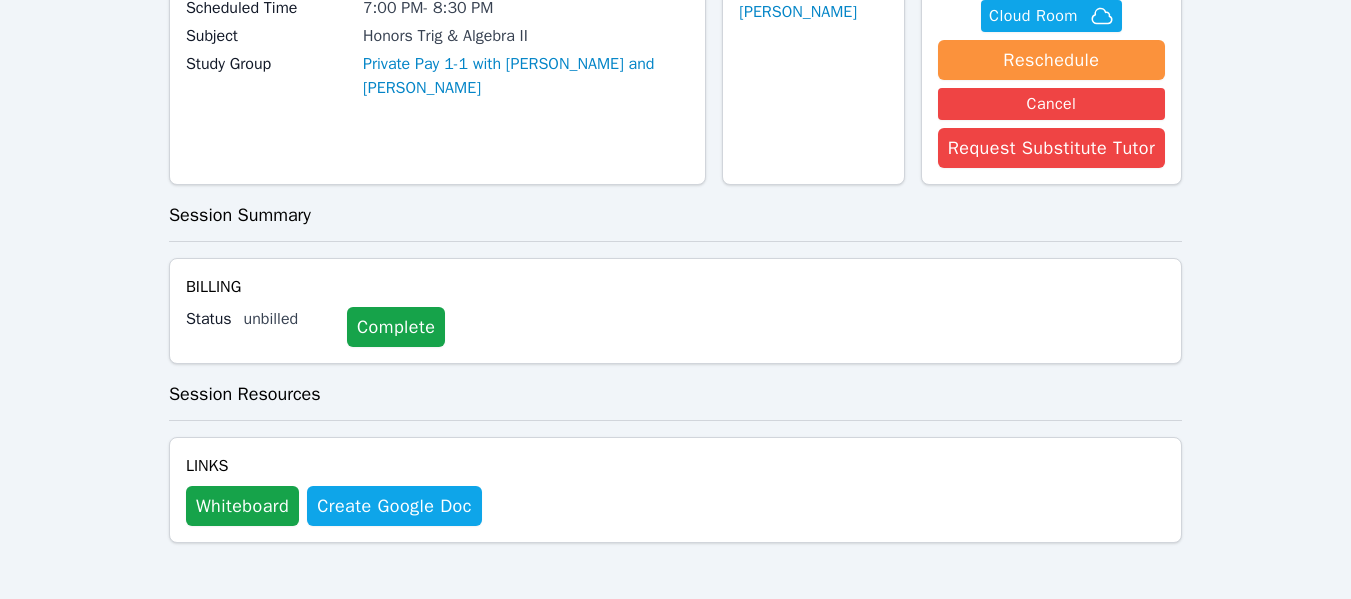 scroll, scrollTop: 211, scrollLeft: 0, axis: vertical 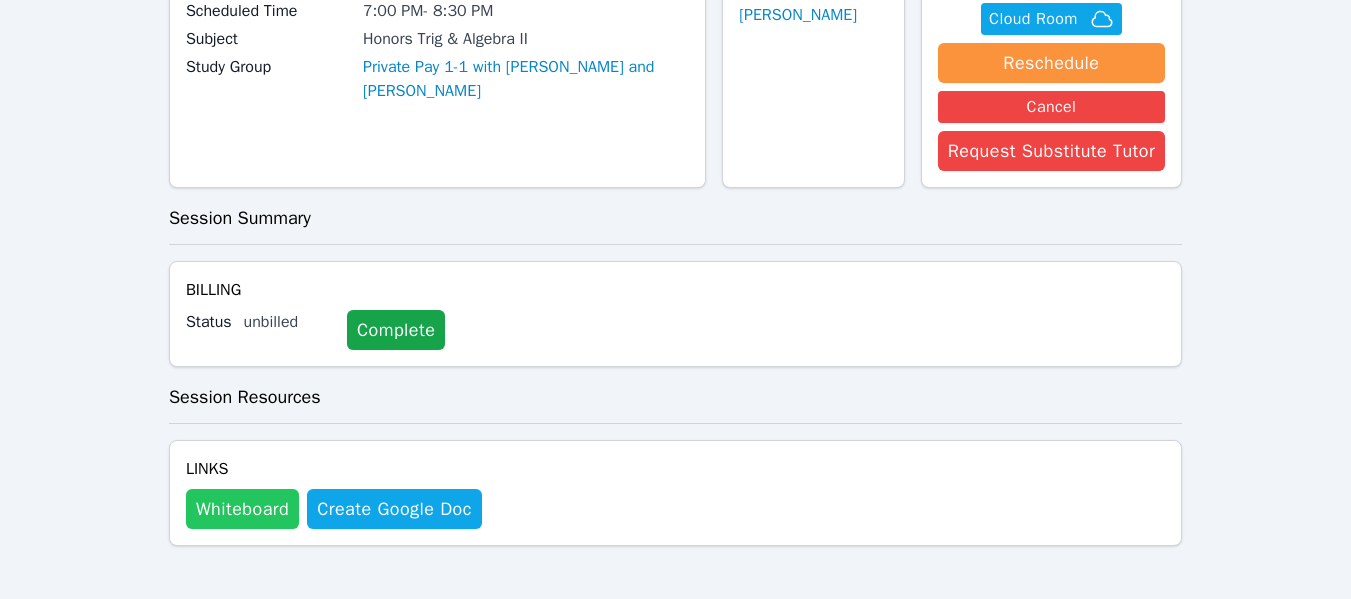 click on "Whiteboard" at bounding box center [242, 509] 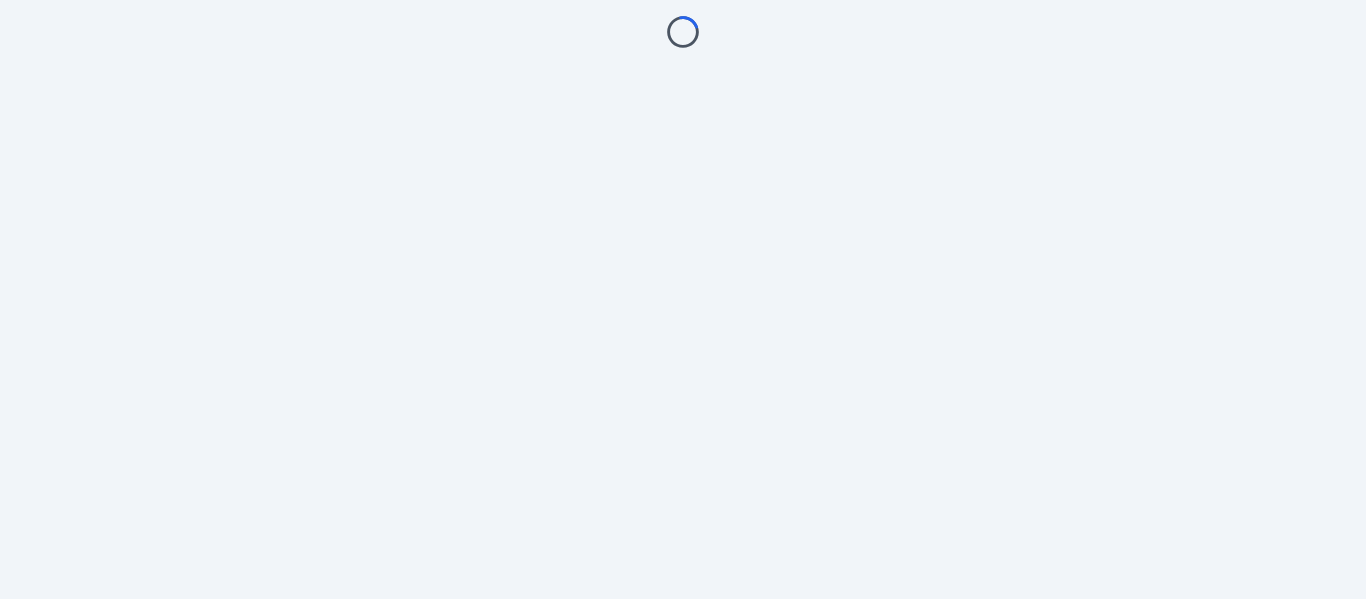 scroll, scrollTop: 0, scrollLeft: 0, axis: both 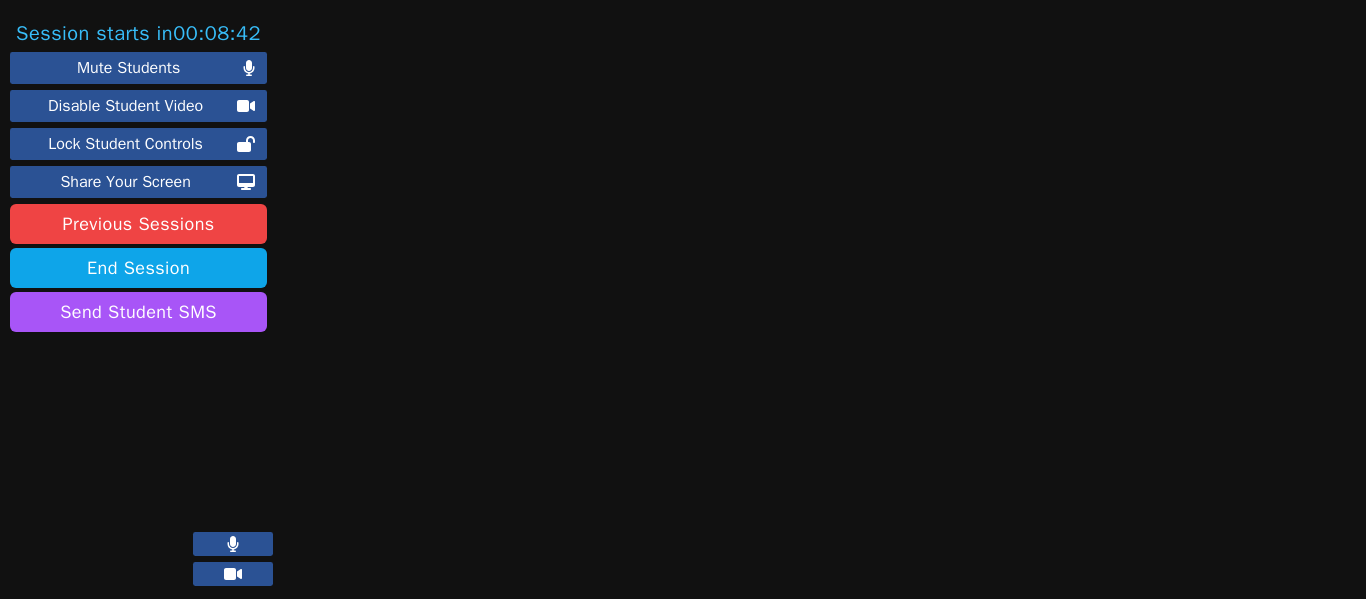click at bounding box center (842, 309) 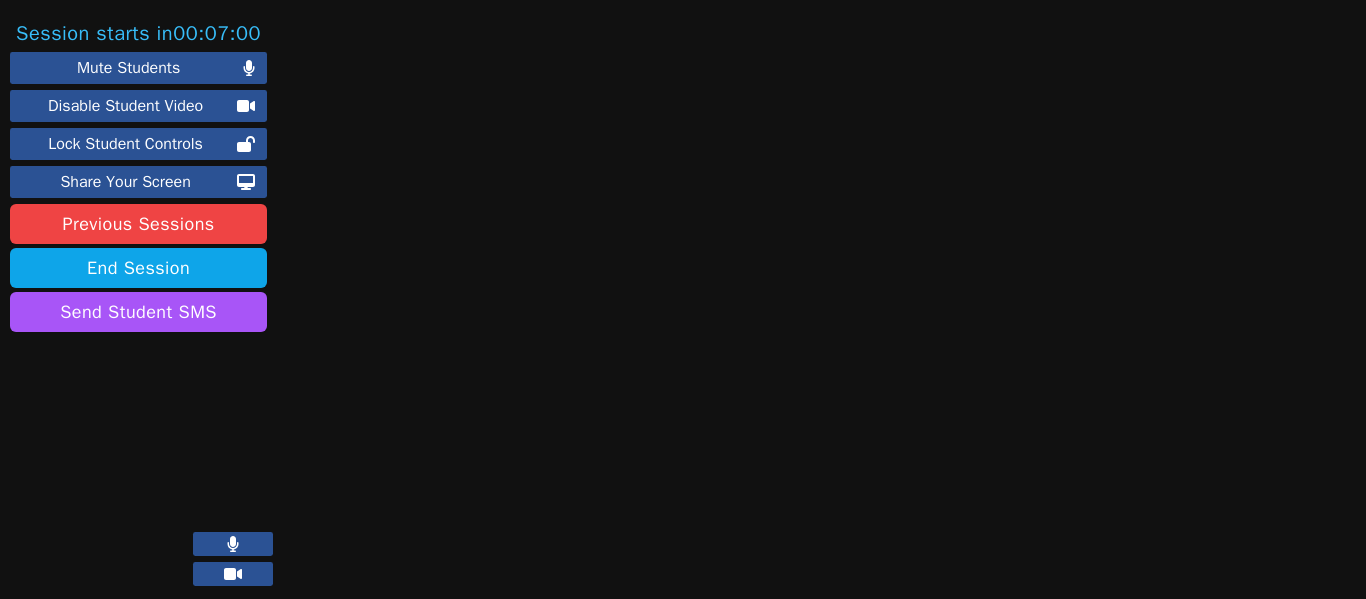 click 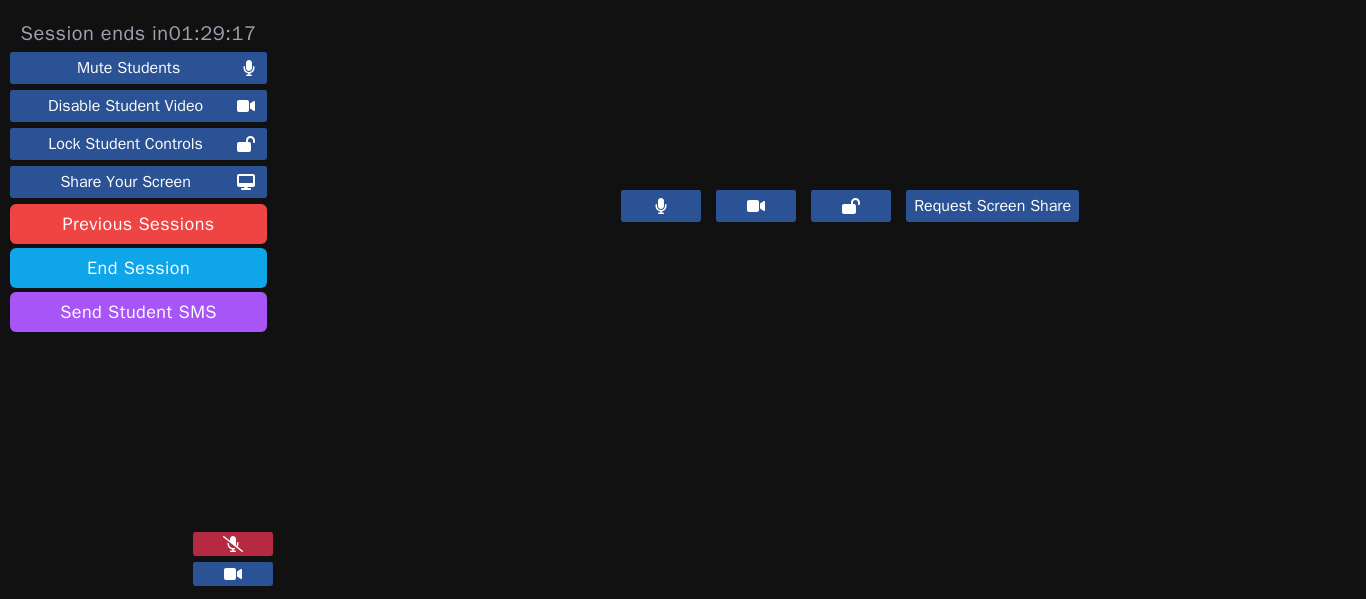 click at bounding box center (233, 544) 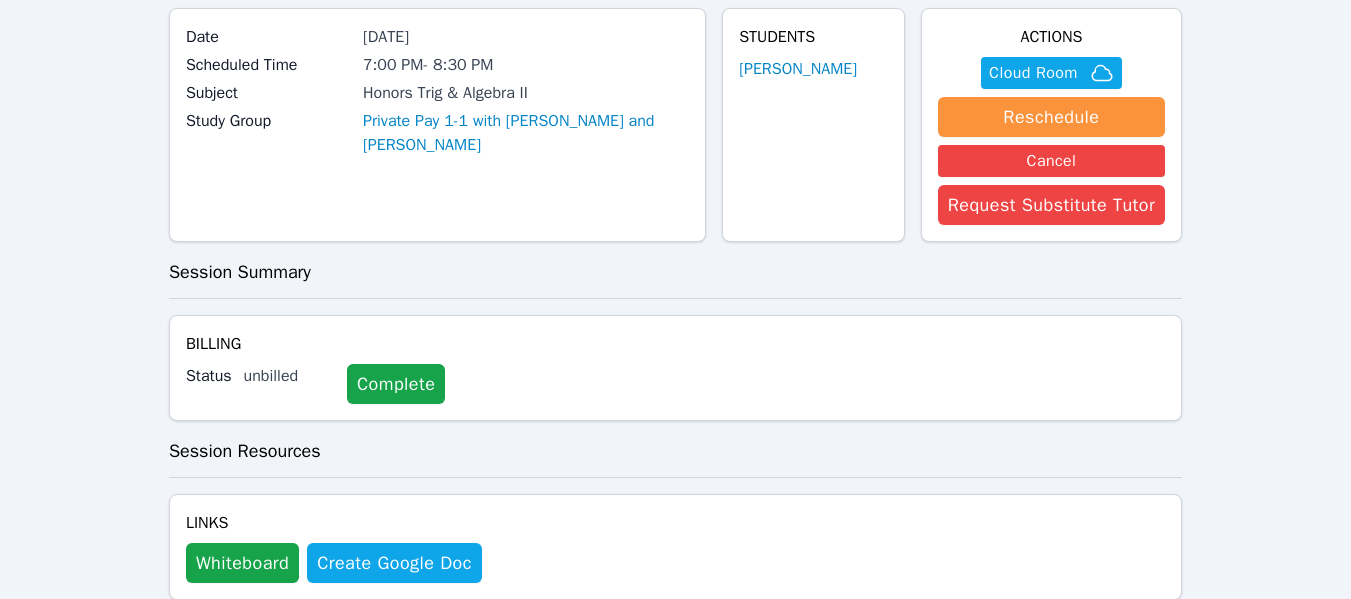 scroll, scrollTop: 214, scrollLeft: 0, axis: vertical 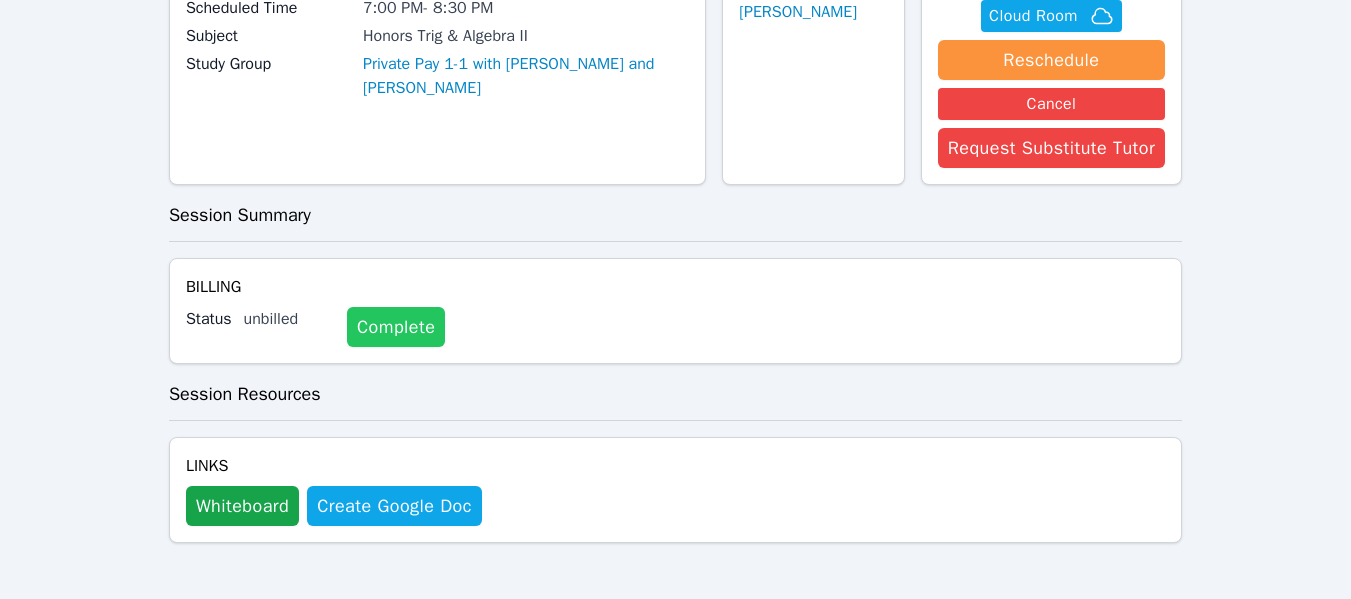 click on "Complete" at bounding box center [396, 327] 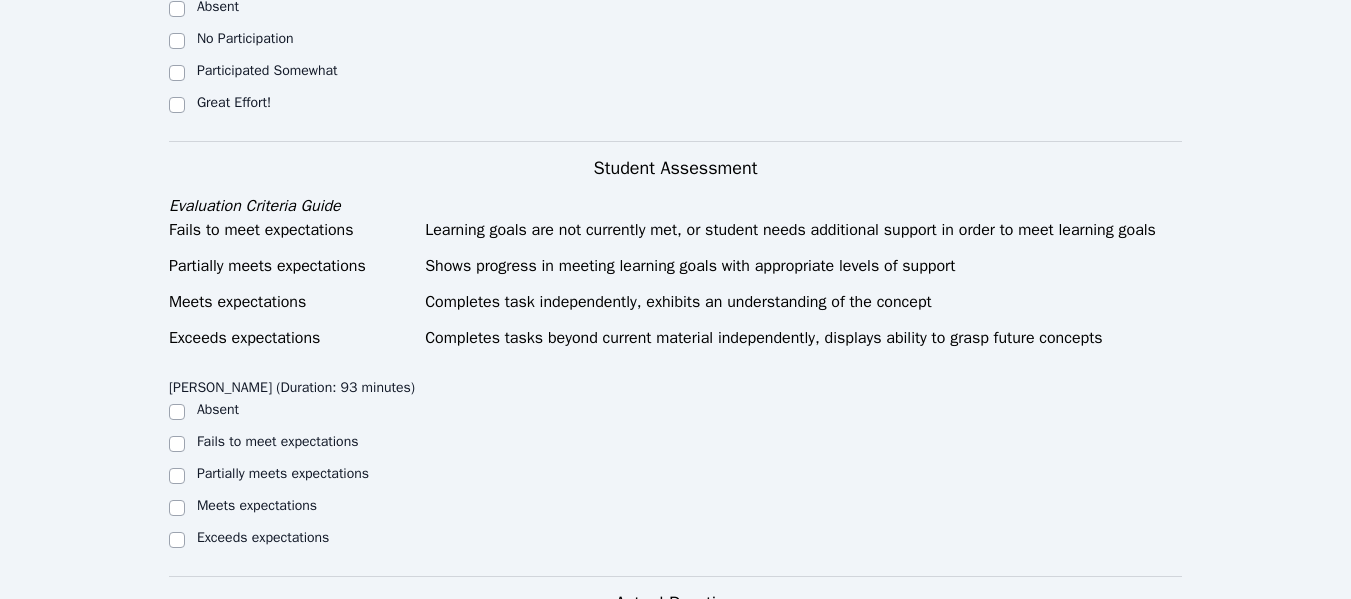 scroll, scrollTop: 526, scrollLeft: 0, axis: vertical 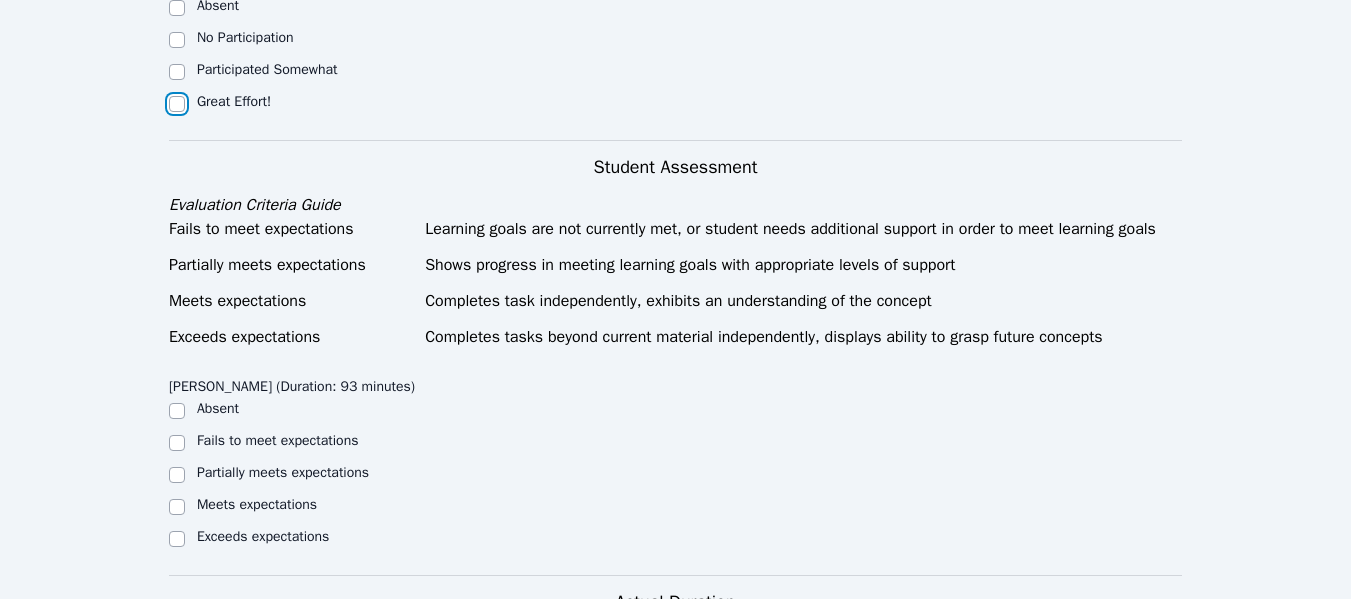 click on "Great Effort!" at bounding box center [177, 104] 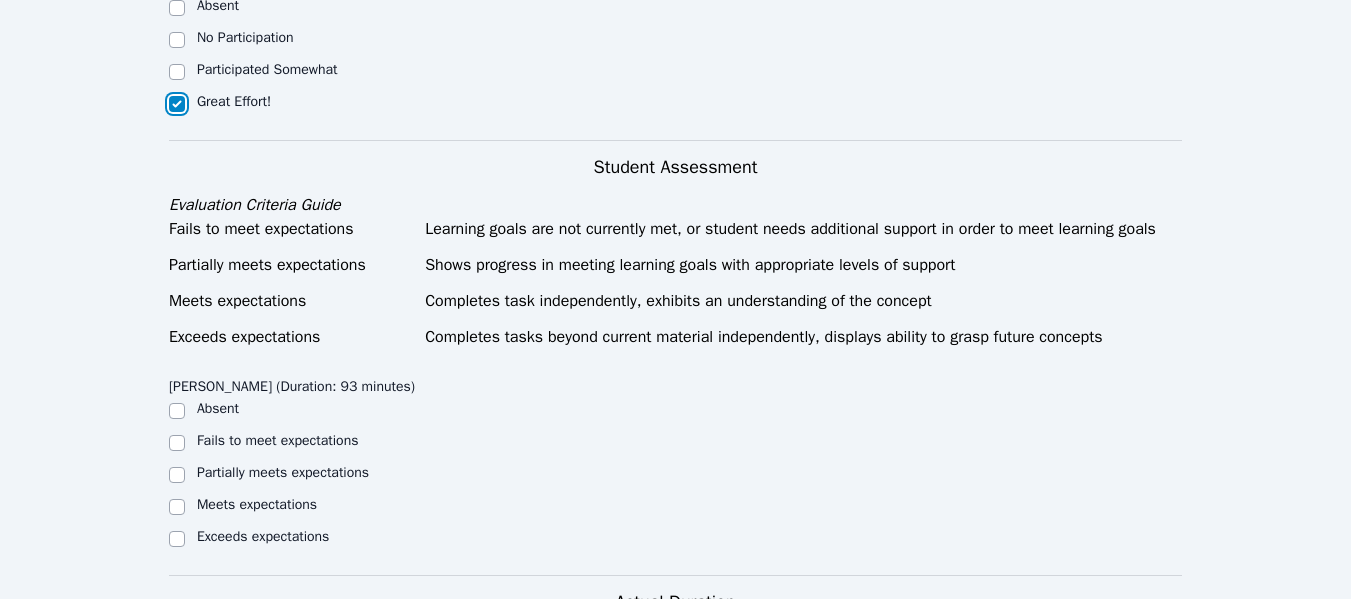 checkbox on "true" 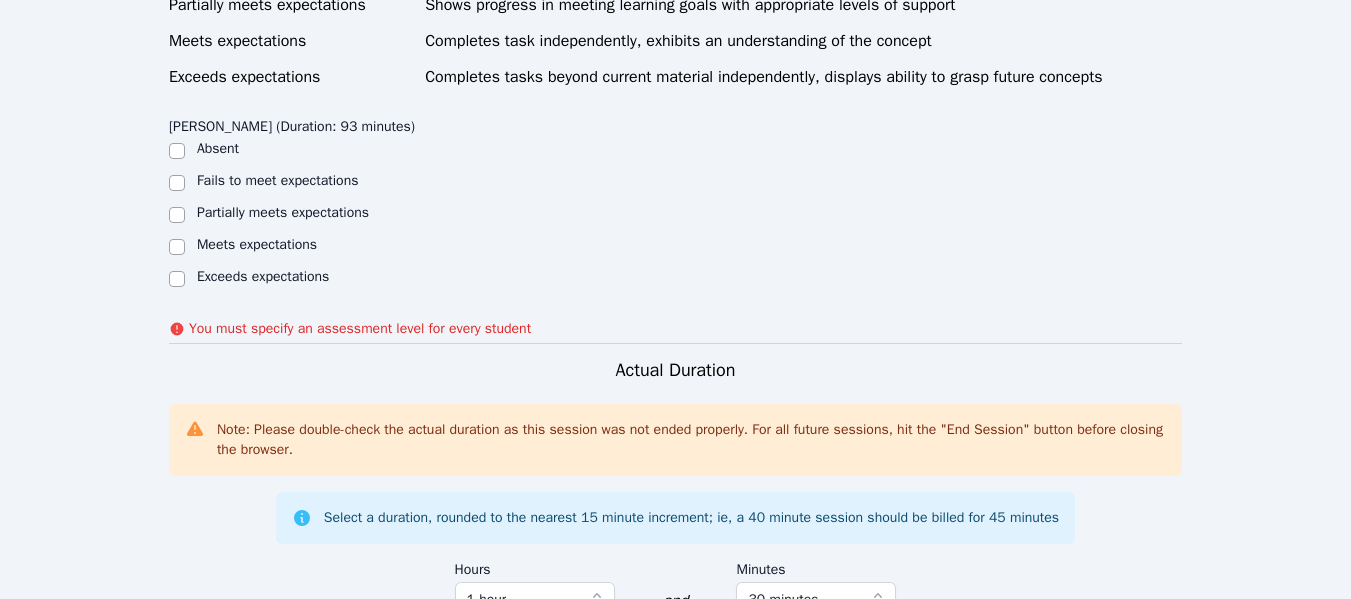 scroll, scrollTop: 787, scrollLeft: 0, axis: vertical 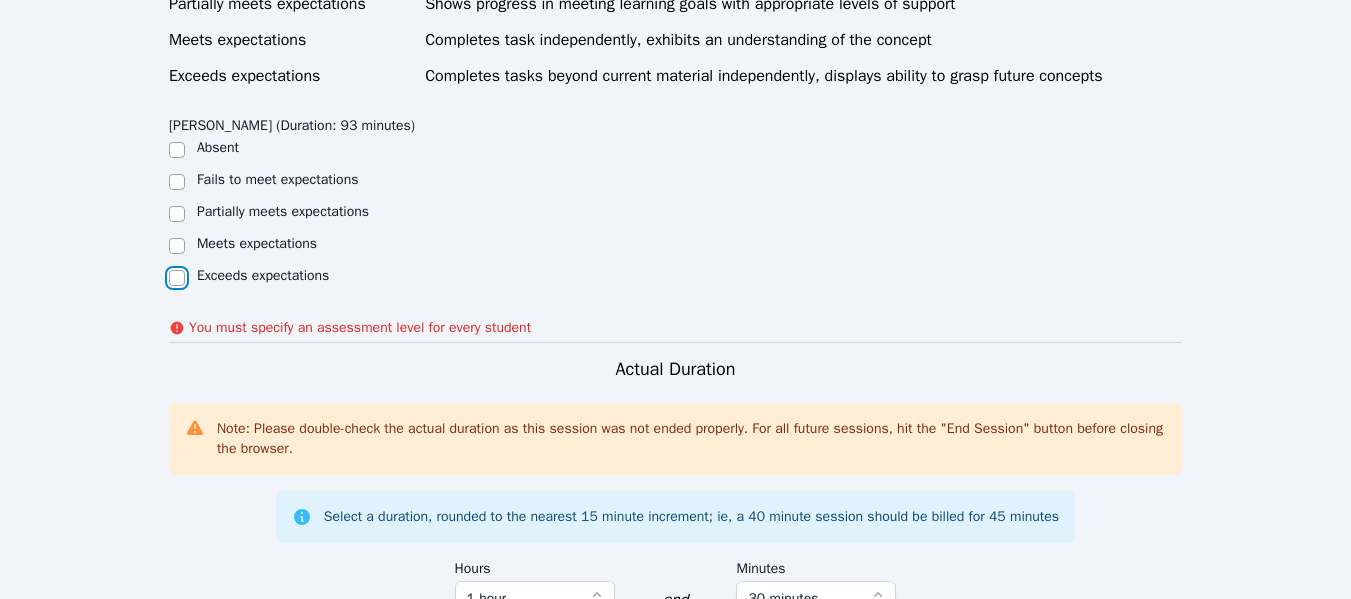 click on "Exceeds expectations" at bounding box center [177, 278] 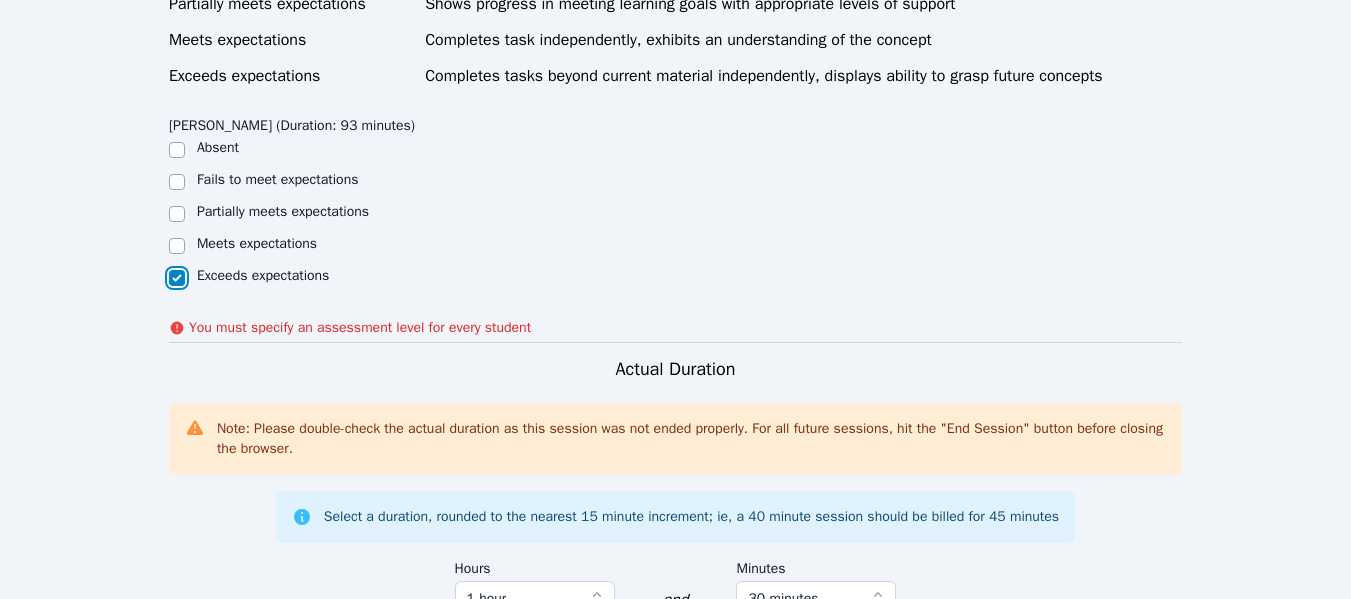 checkbox on "true" 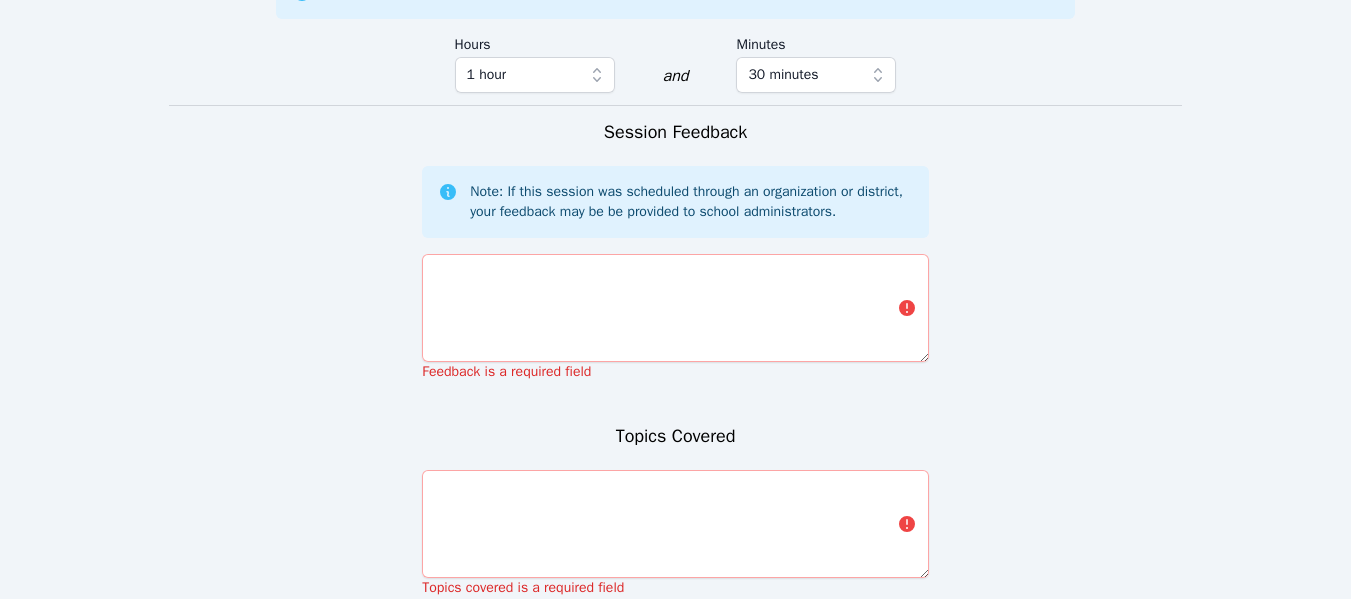 scroll, scrollTop: 1294, scrollLeft: 0, axis: vertical 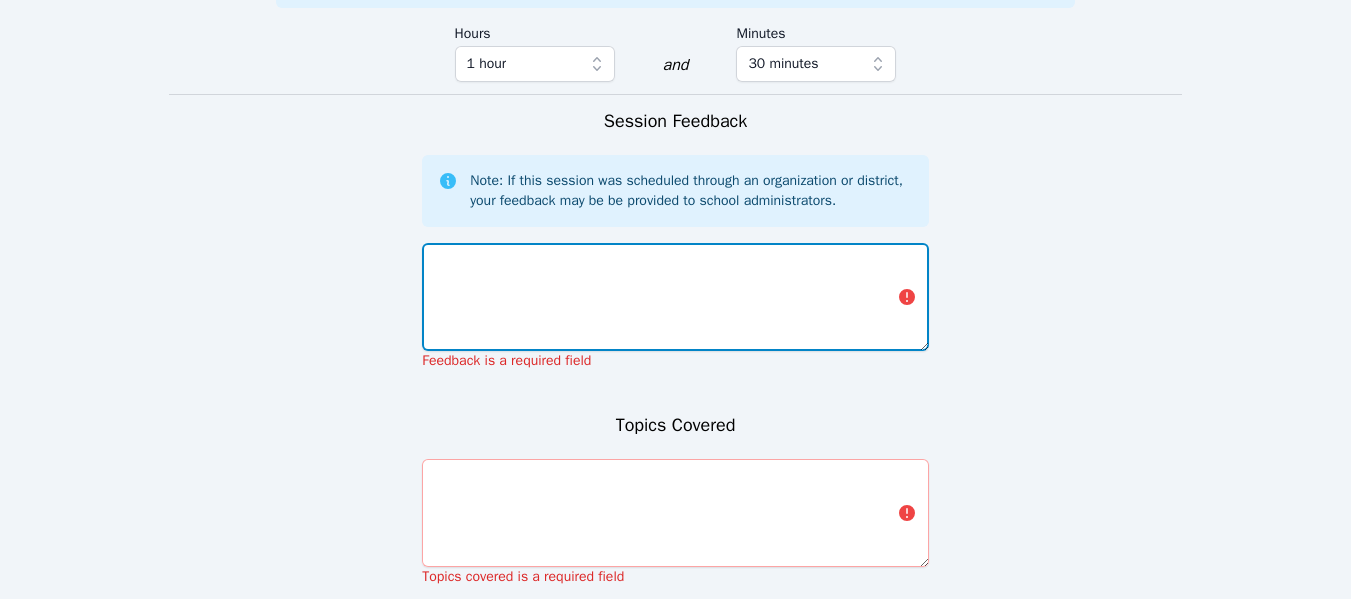 click at bounding box center [675, 297] 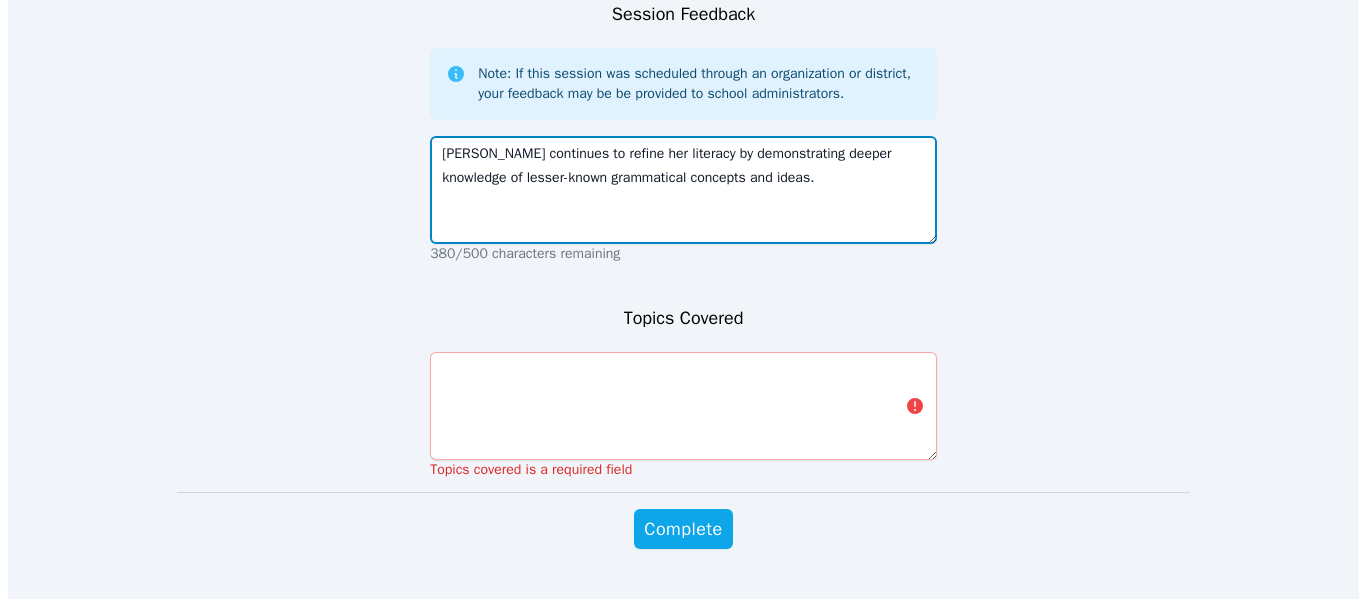 scroll, scrollTop: 1404, scrollLeft: 0, axis: vertical 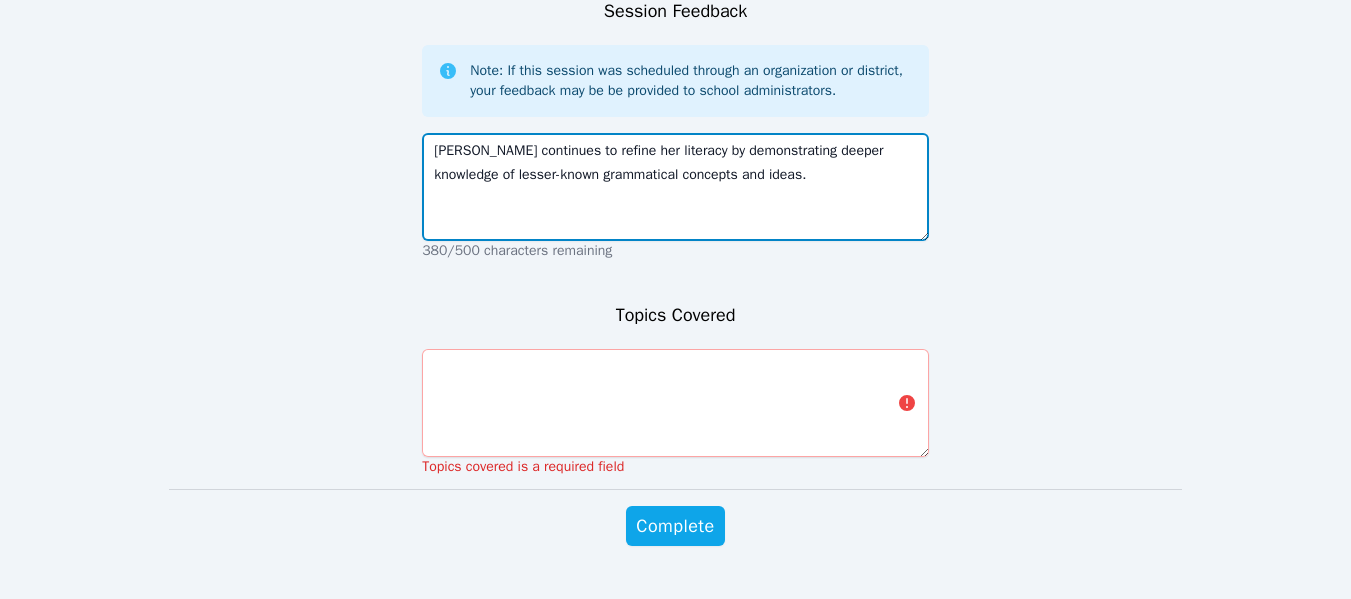 type on "[PERSON_NAME] continues to refine her literacy by demonstrating deeper knowledge of lesser-known grammatical concepts and ideas." 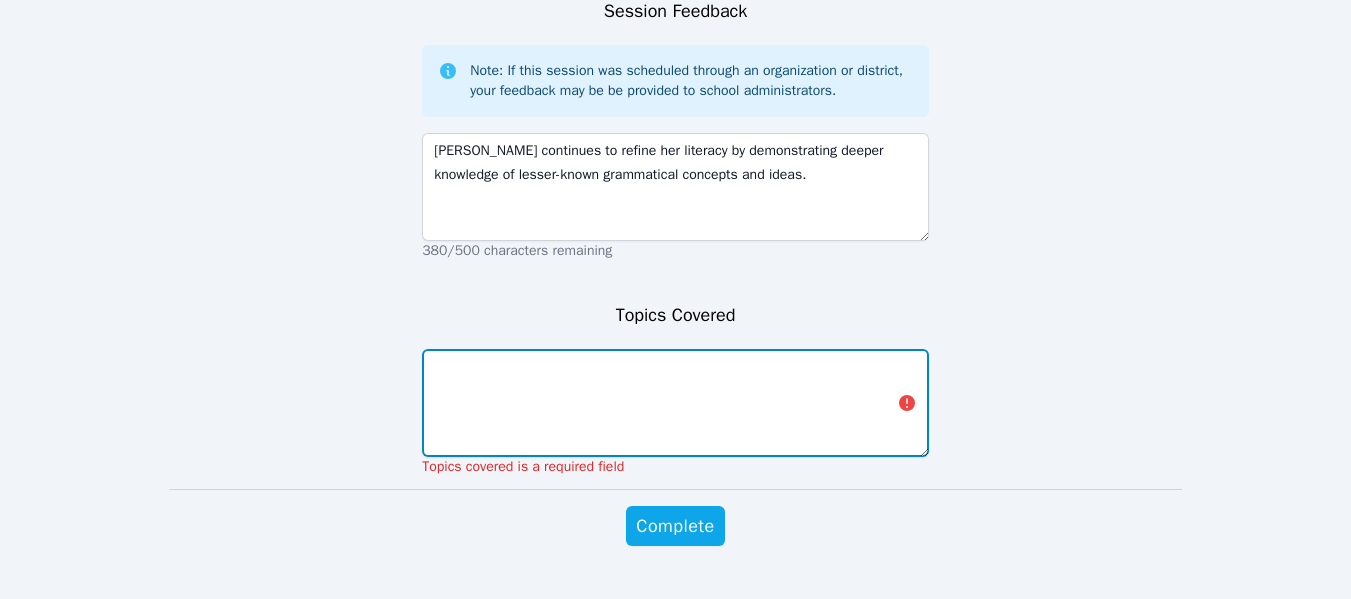 click at bounding box center (675, 403) 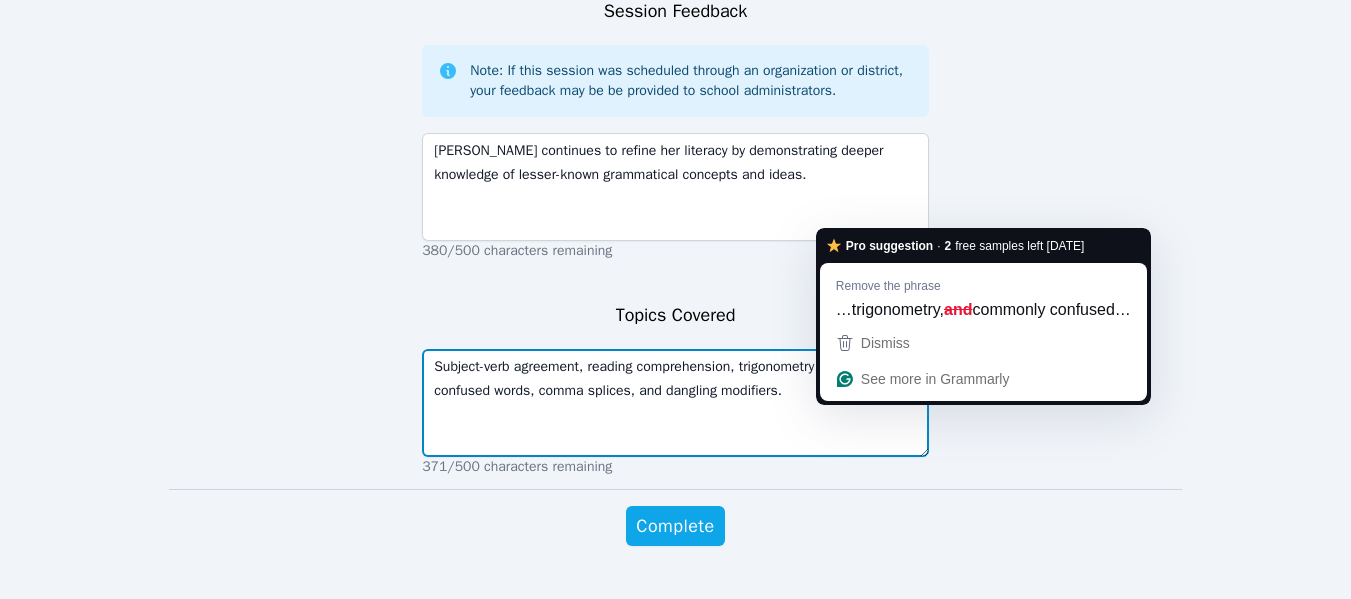 click on "Subject-verb agreement, reading comprehension, trigonometry, and commonly confused words, comma splices, and dangling modifiers." at bounding box center (675, 403) 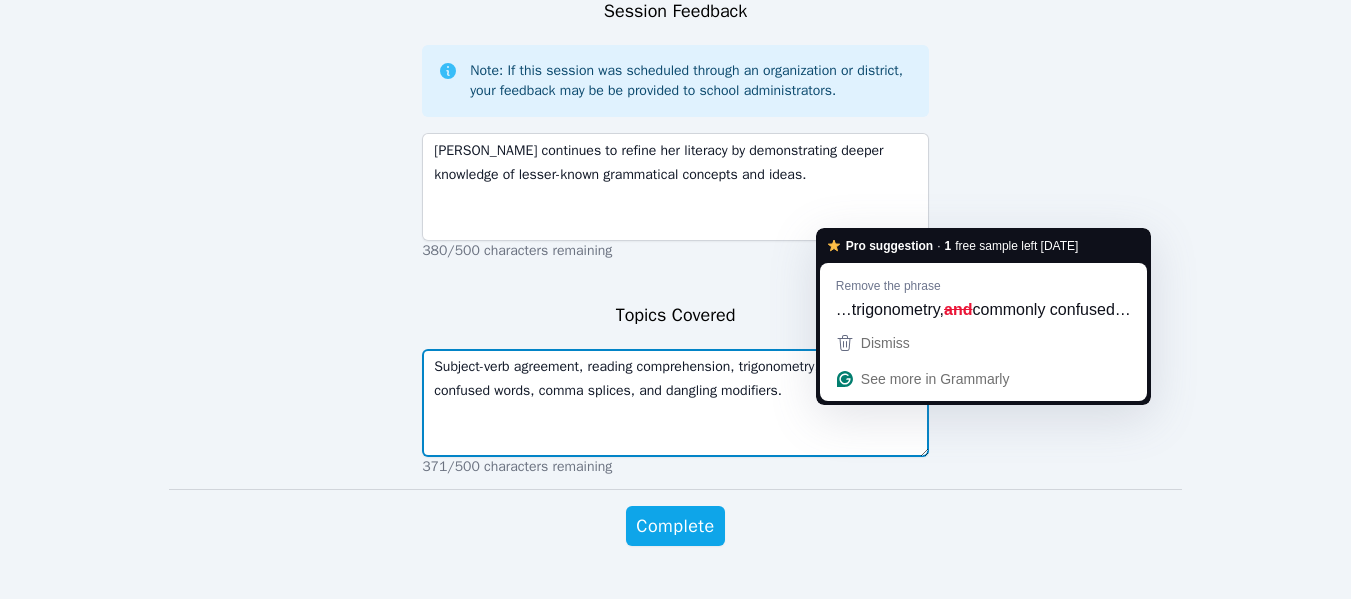 click on "Subject-verb agreement, reading comprehension, trigonometry, and commonly confused words, comma splices, and dangling modifiers." at bounding box center [675, 403] 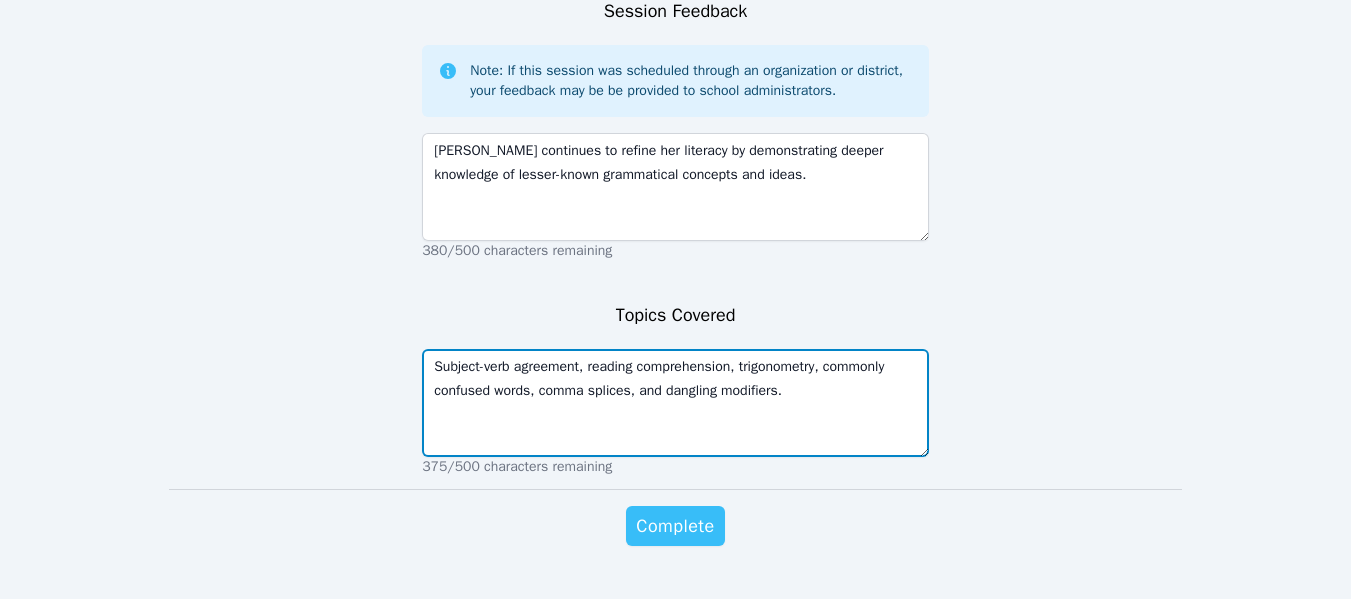 type on "Subject-verb agreement, reading comprehension, trigonometry, commonly confused words, comma splices, and dangling modifiers." 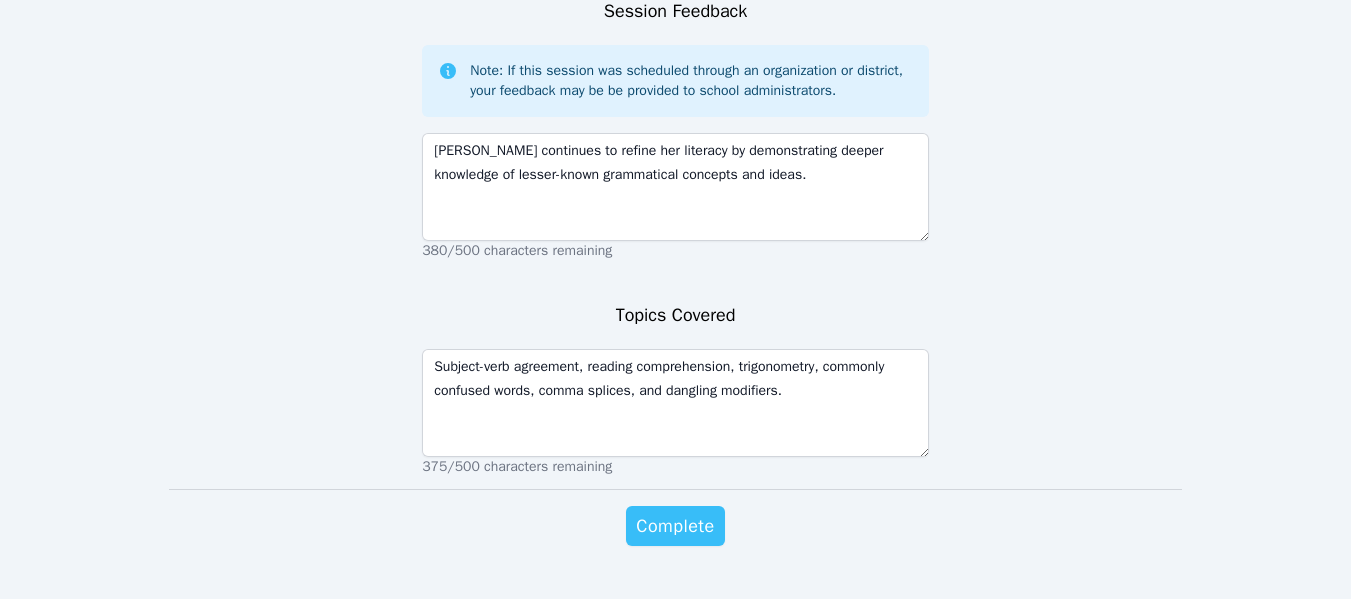 click on "Complete" at bounding box center (675, 526) 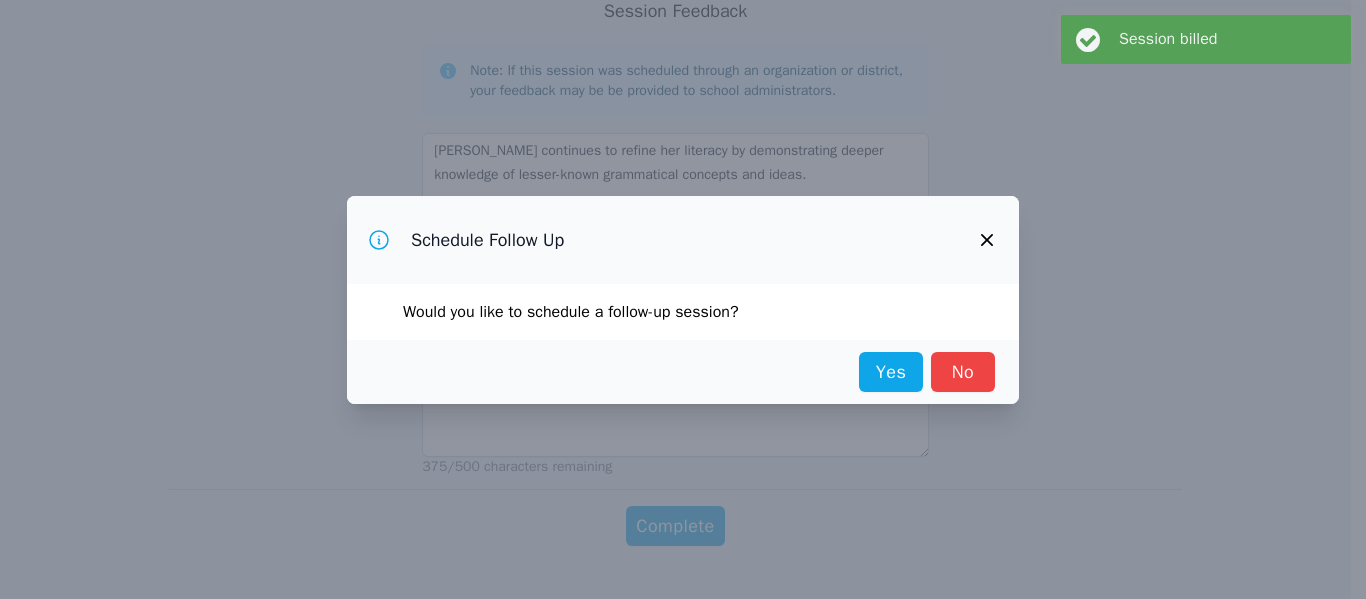scroll, scrollTop: 0, scrollLeft: 0, axis: both 